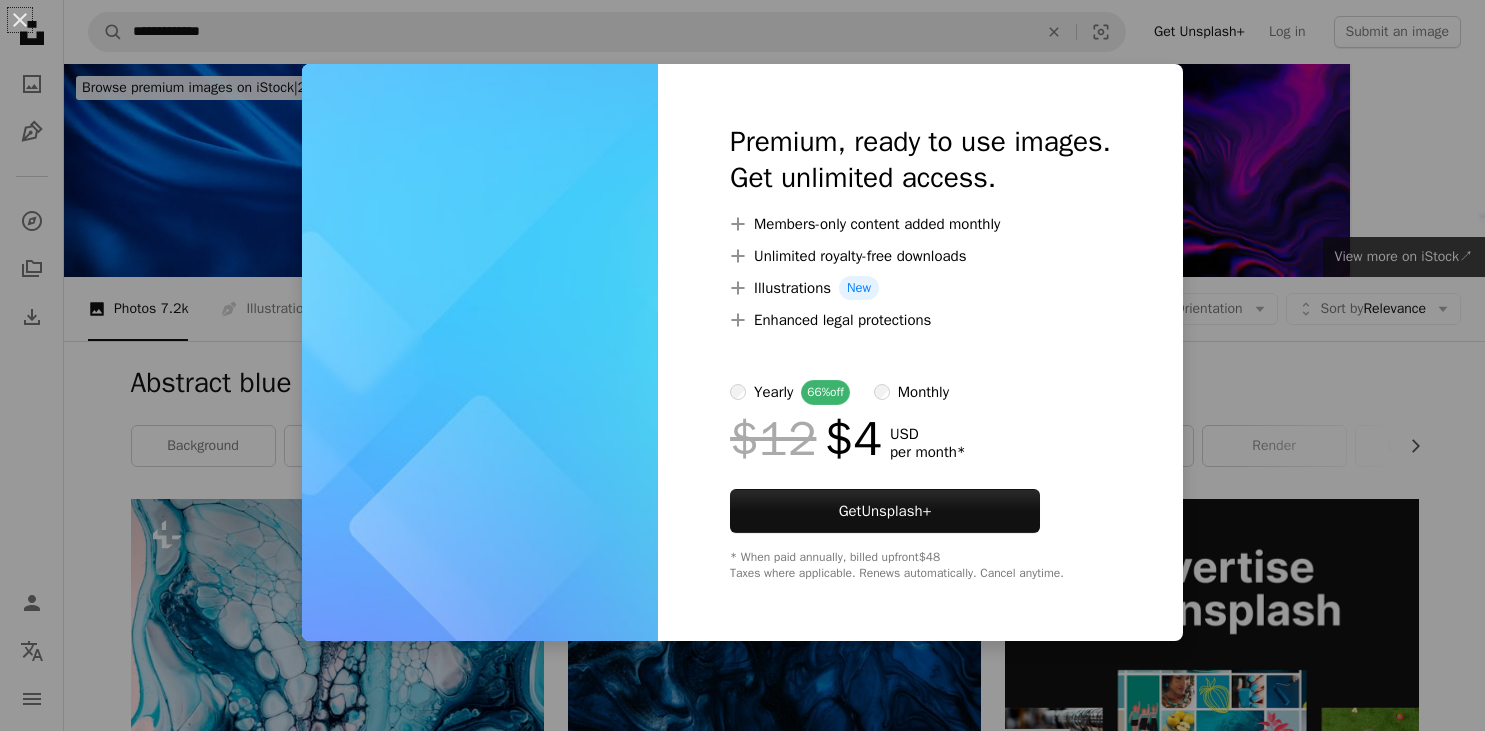 scroll, scrollTop: 8237, scrollLeft: 0, axis: vertical 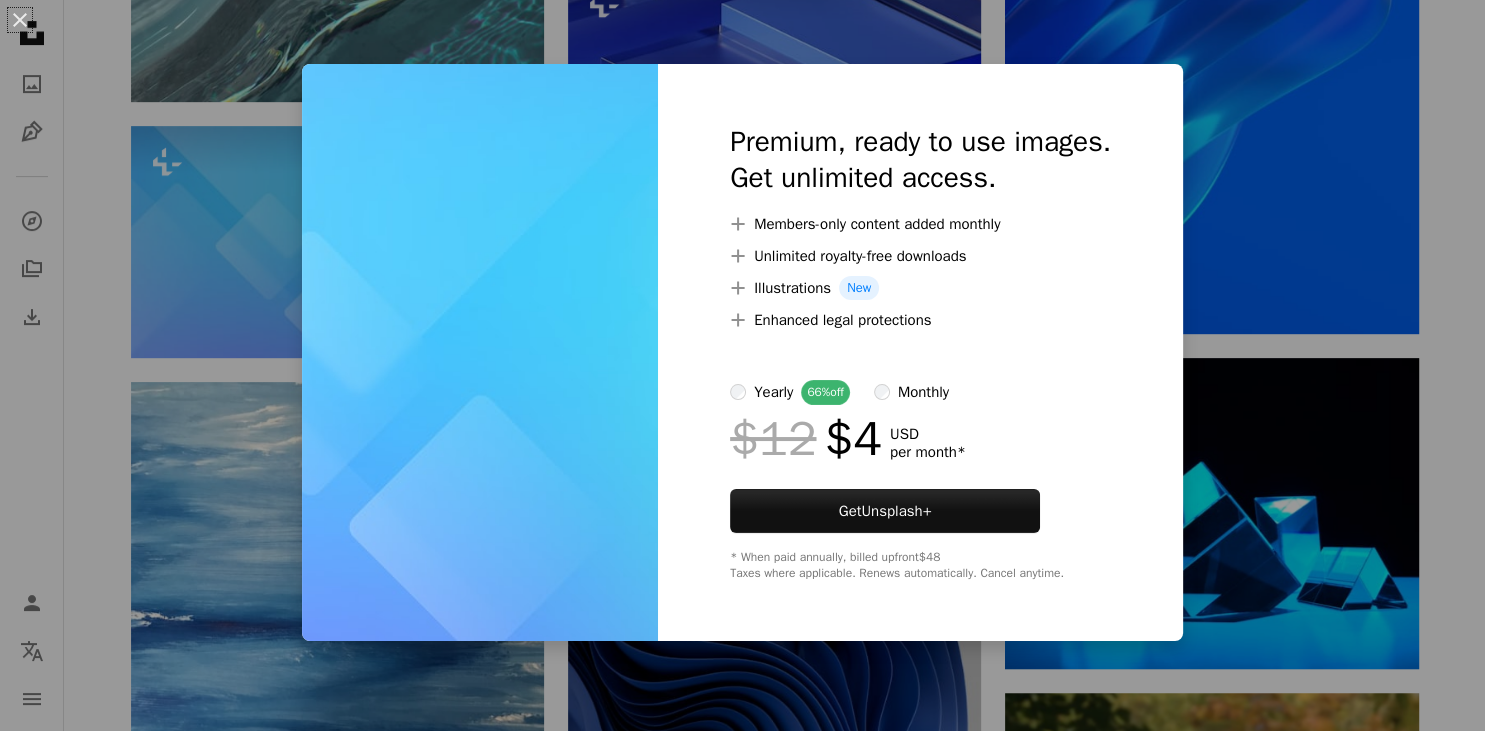 click on "An X shape Premium, ready to use images. Get unlimited access. A plus sign Members-only content added monthly A plus sign Unlimited royalty-free downloads A plus sign Illustrations  New A plus sign Enhanced legal protections yearly 66%  off monthly $12   $4 USD per month * Get  Unsplash+ * When paid annually, billed upfront  $48 Taxes where applicable. Renews automatically. Cancel anytime." at bounding box center (742, 365) 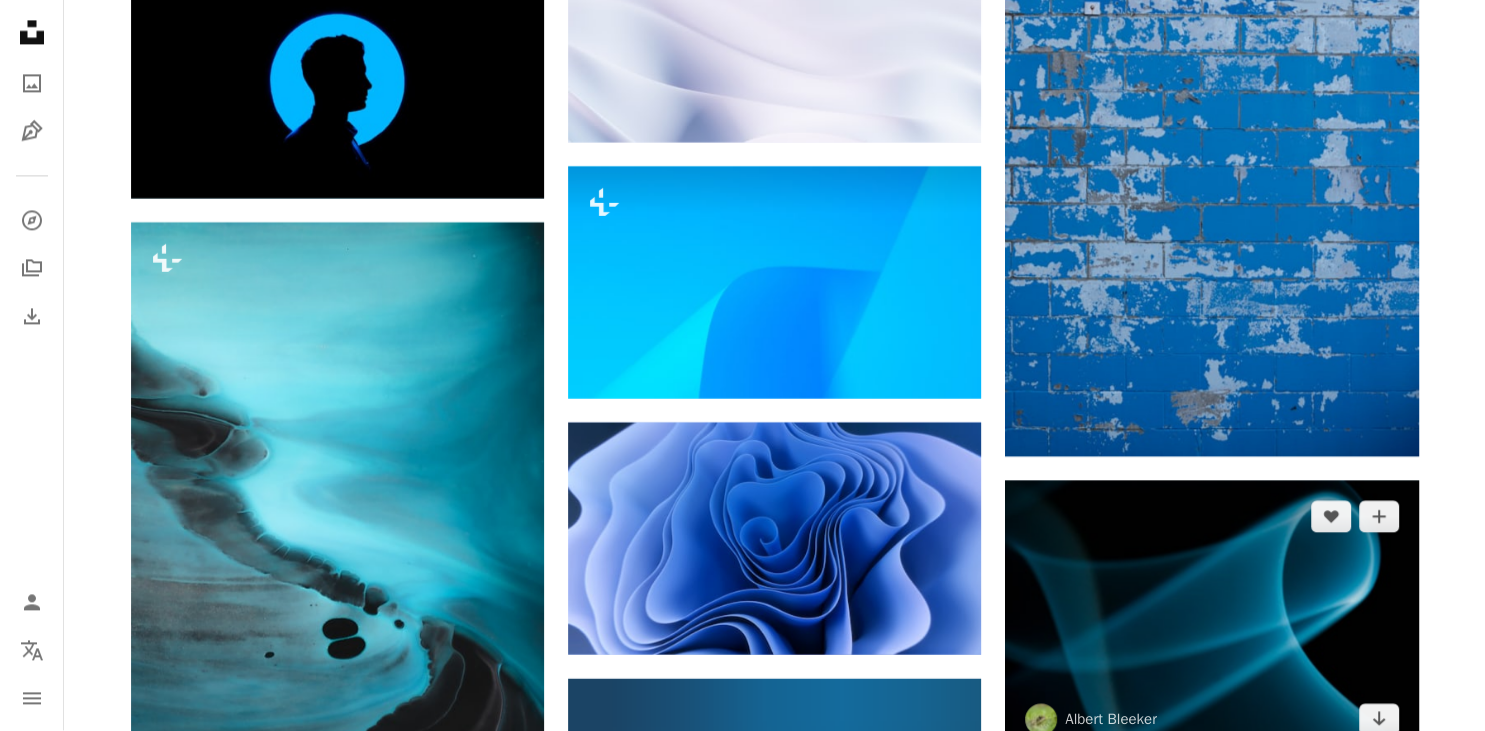 scroll, scrollTop: 10454, scrollLeft: 0, axis: vertical 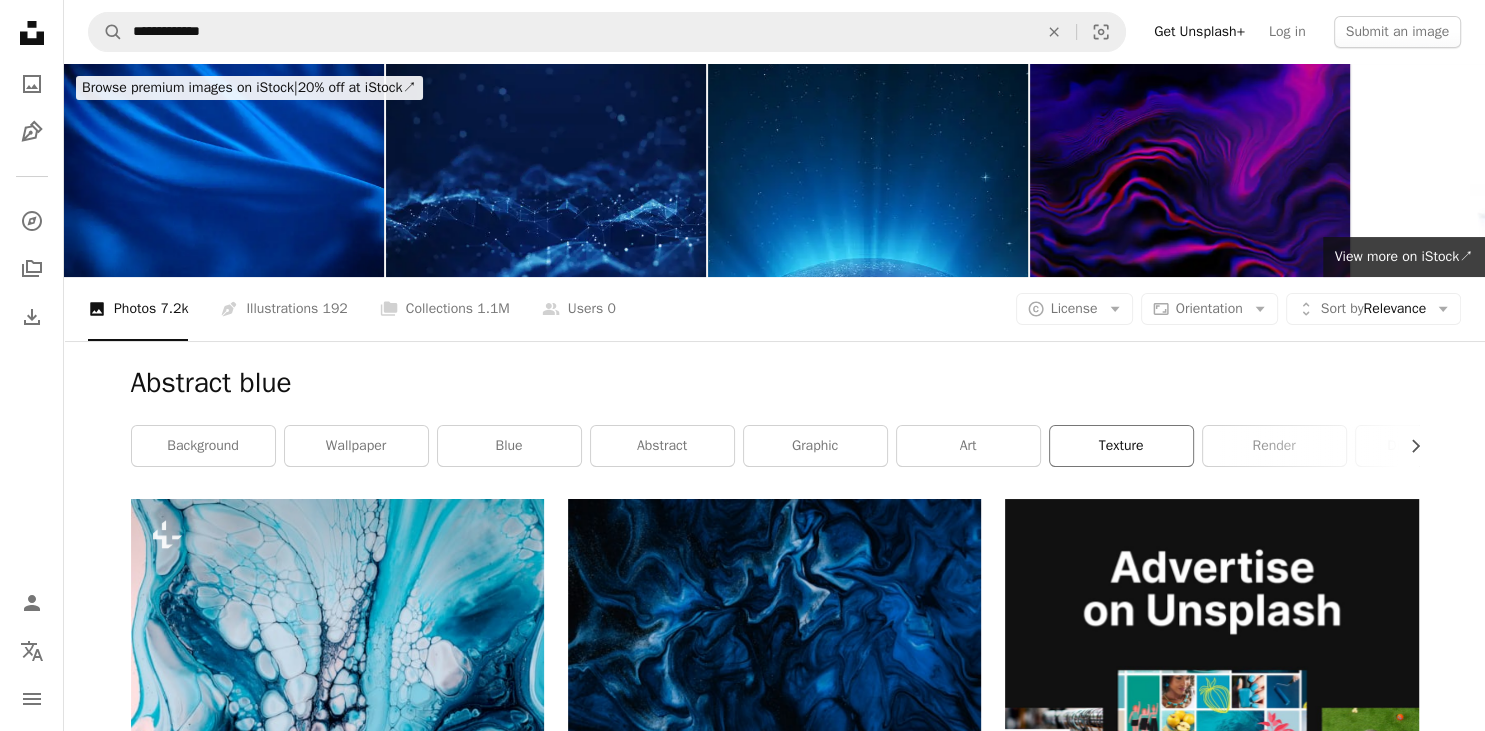 click on "texture" at bounding box center (1121, 446) 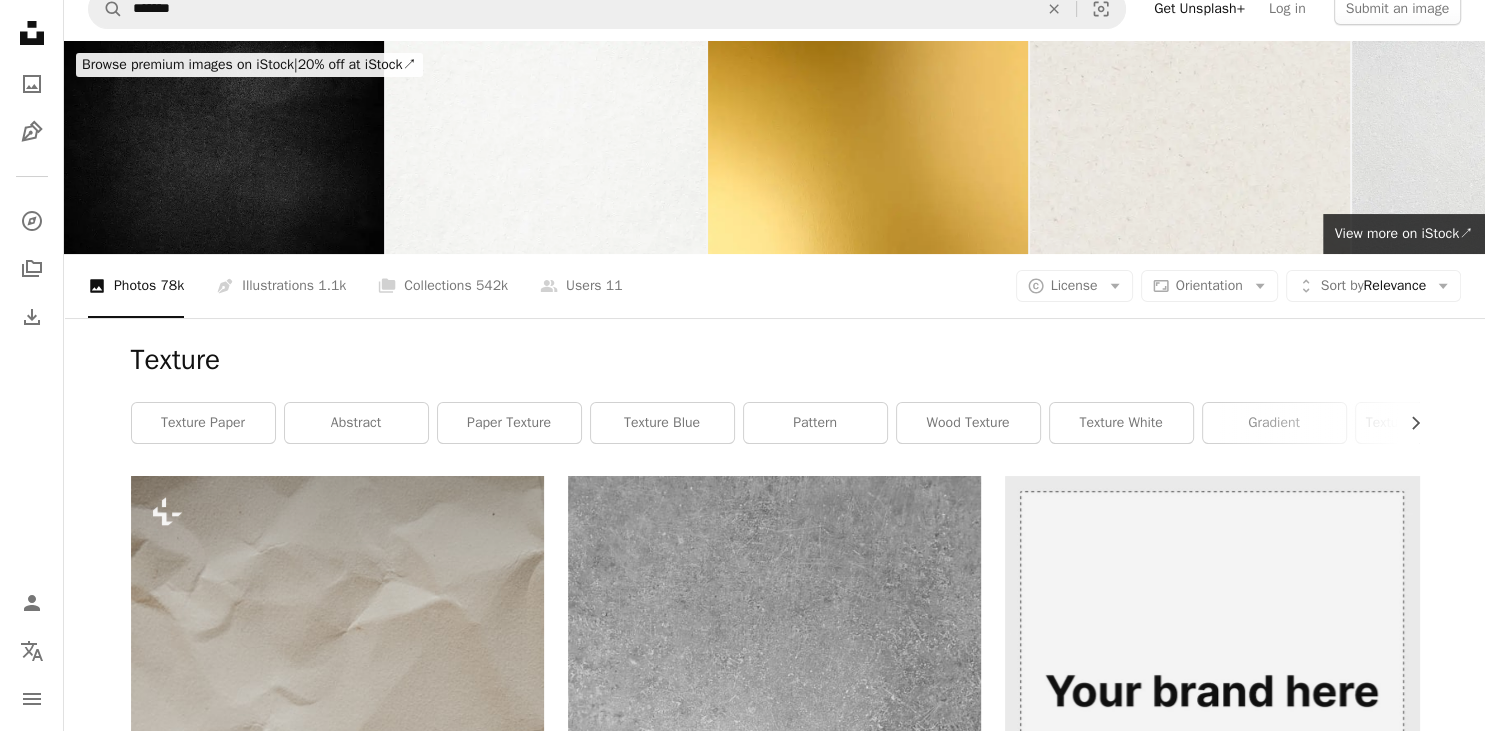 scroll, scrollTop: 0, scrollLeft: 0, axis: both 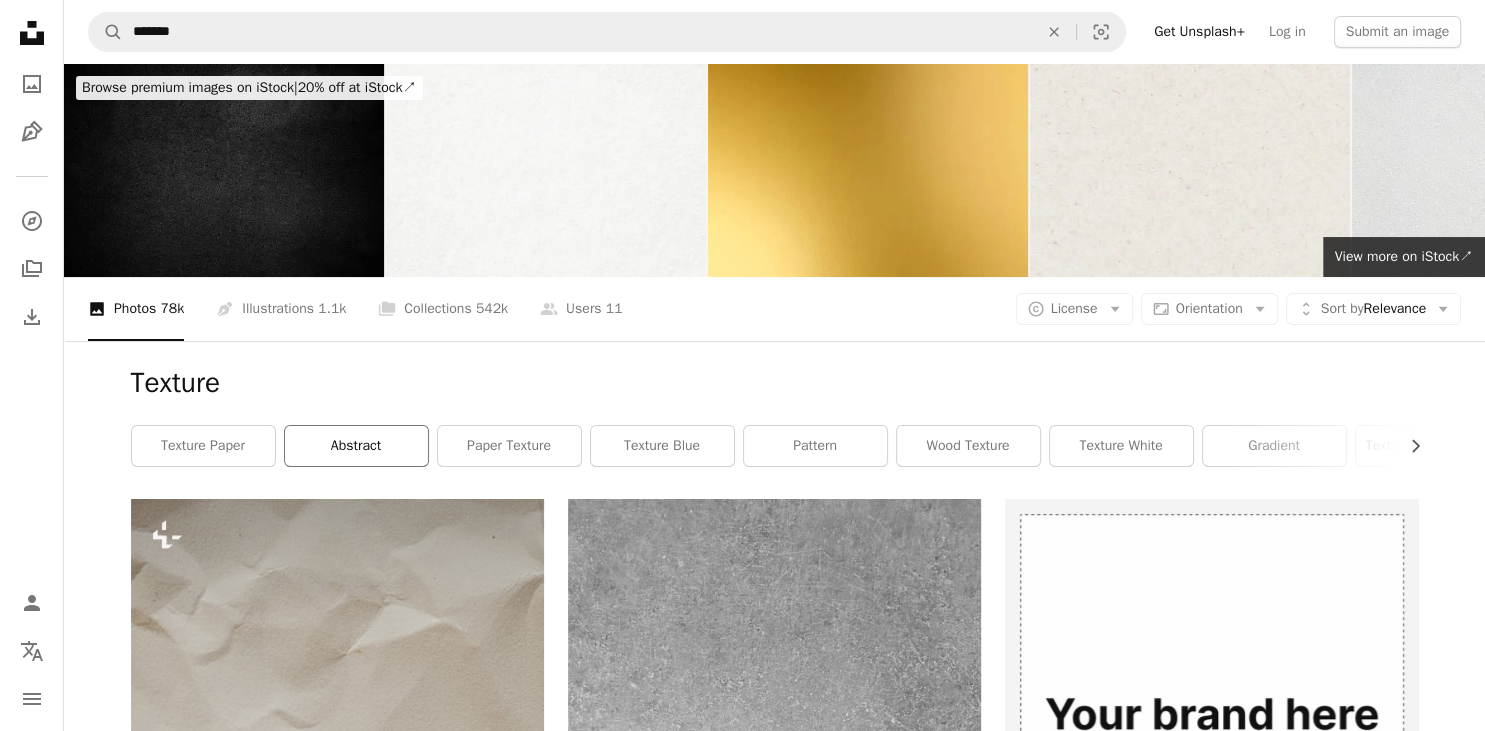 click on "abstract" at bounding box center [356, 446] 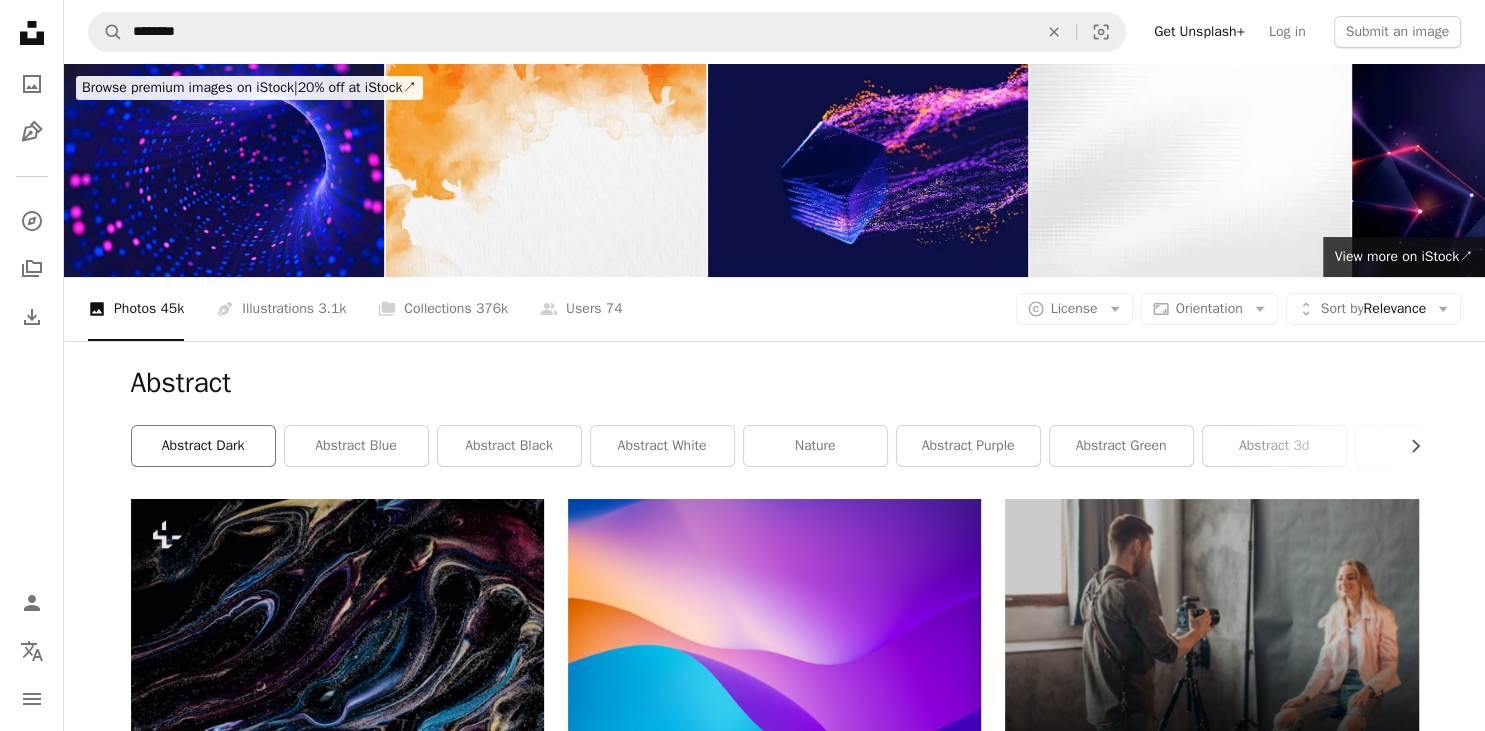 click on "abstract dark" at bounding box center [203, 446] 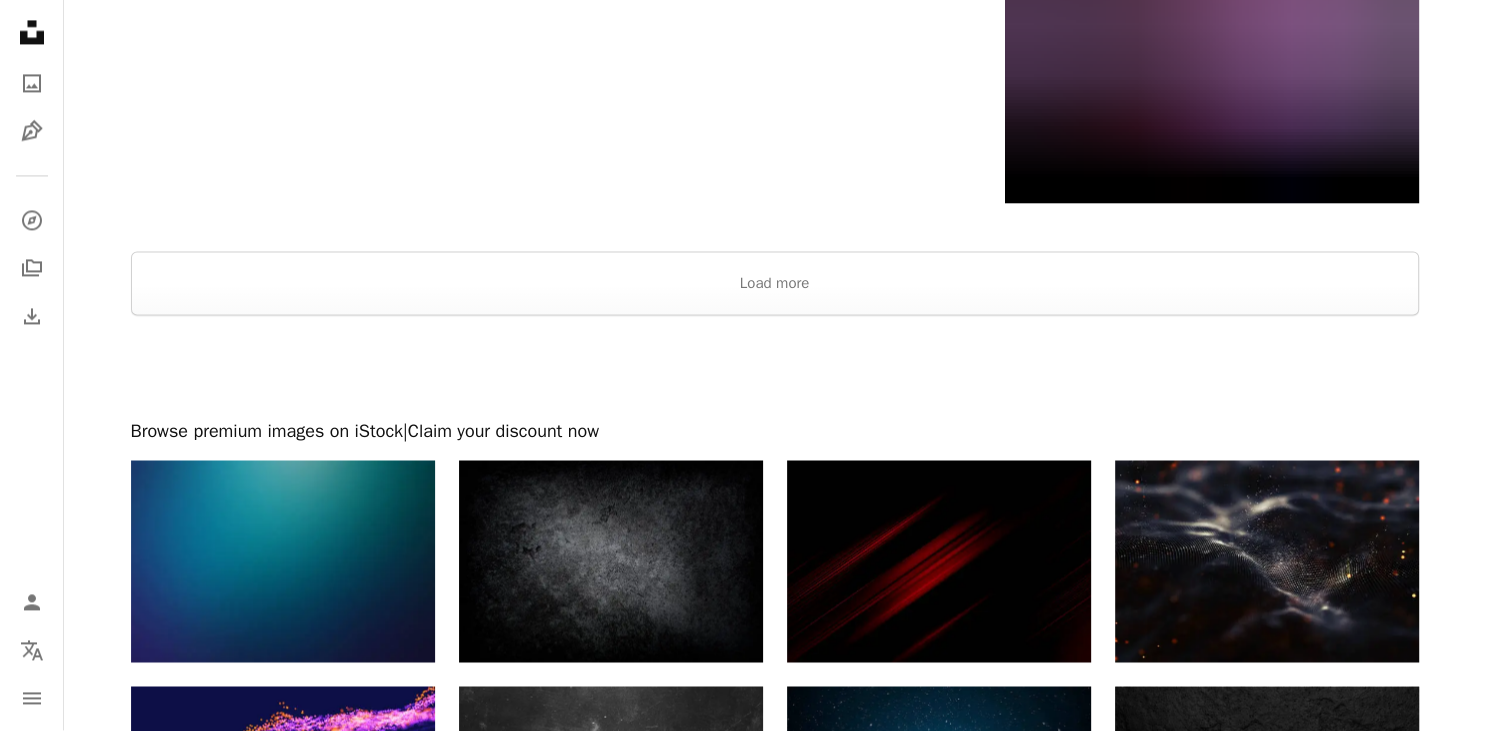 scroll, scrollTop: 3168, scrollLeft: 0, axis: vertical 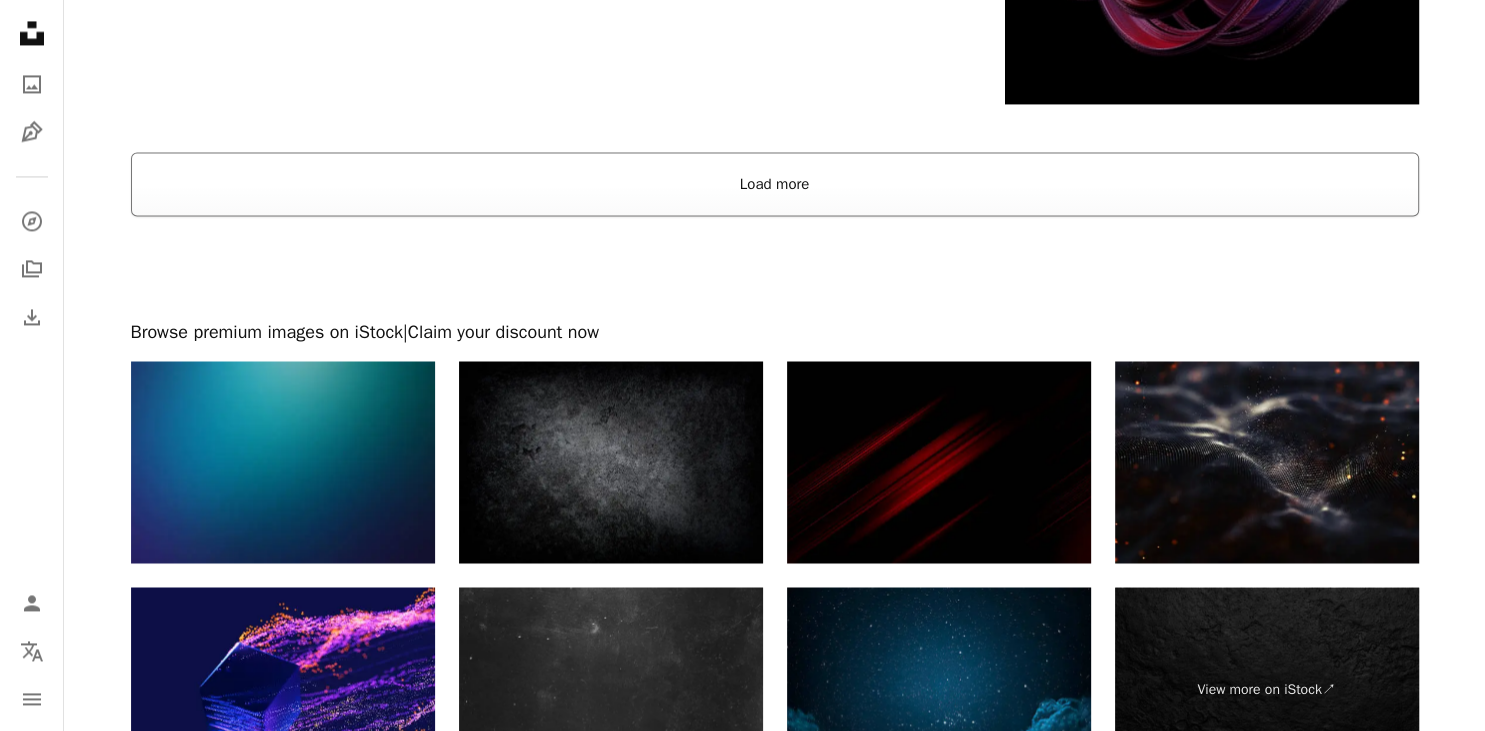 click on "Load more" at bounding box center (775, 184) 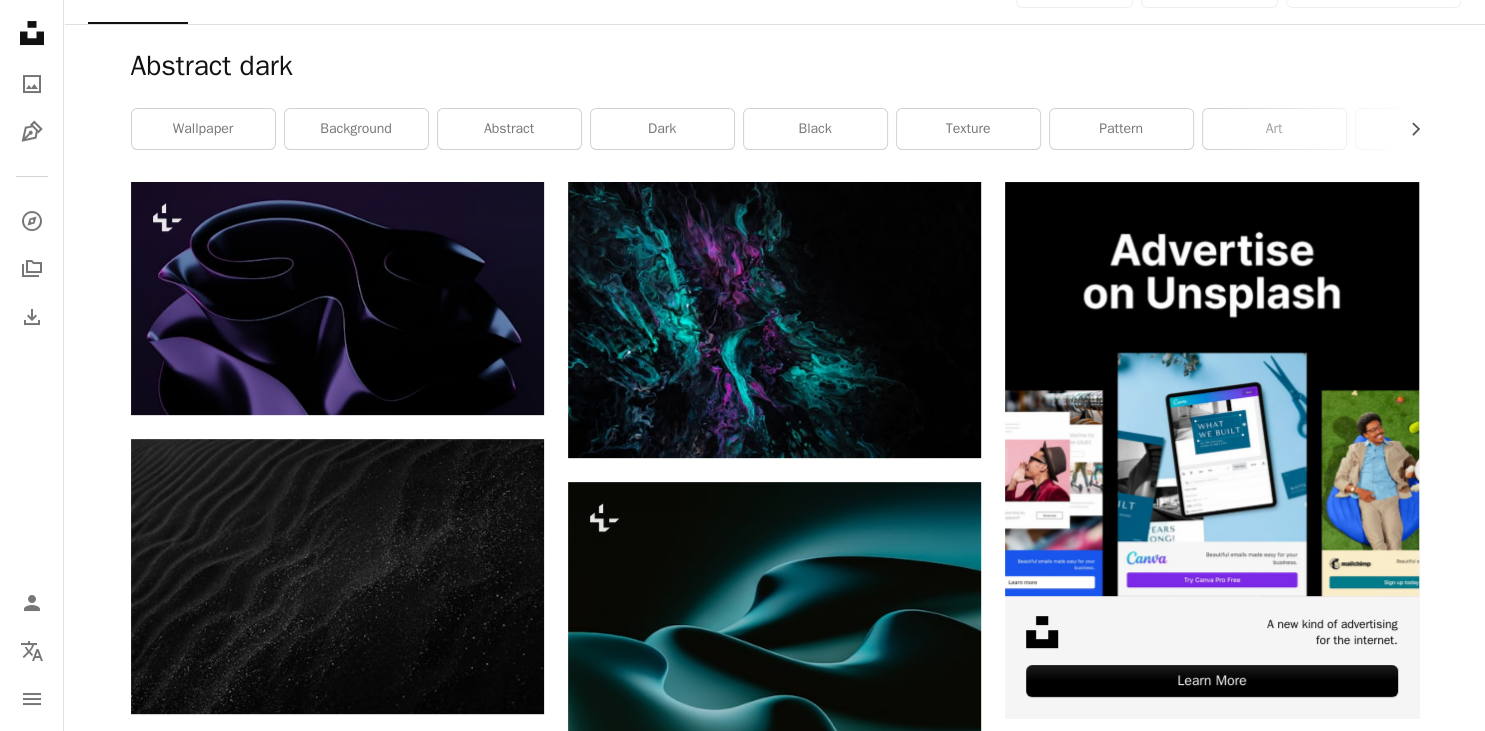 scroll, scrollTop: 0, scrollLeft: 0, axis: both 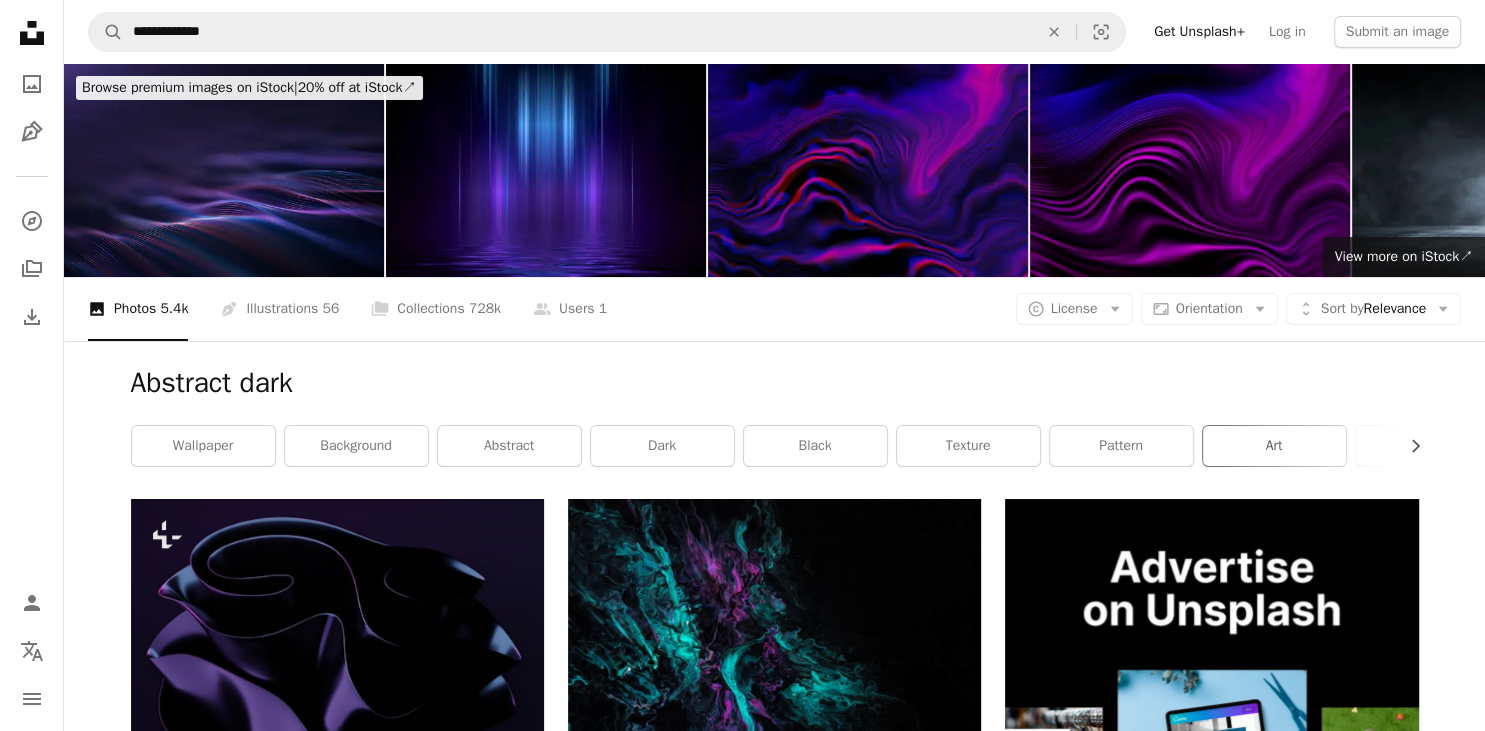 click on "art" at bounding box center [1274, 446] 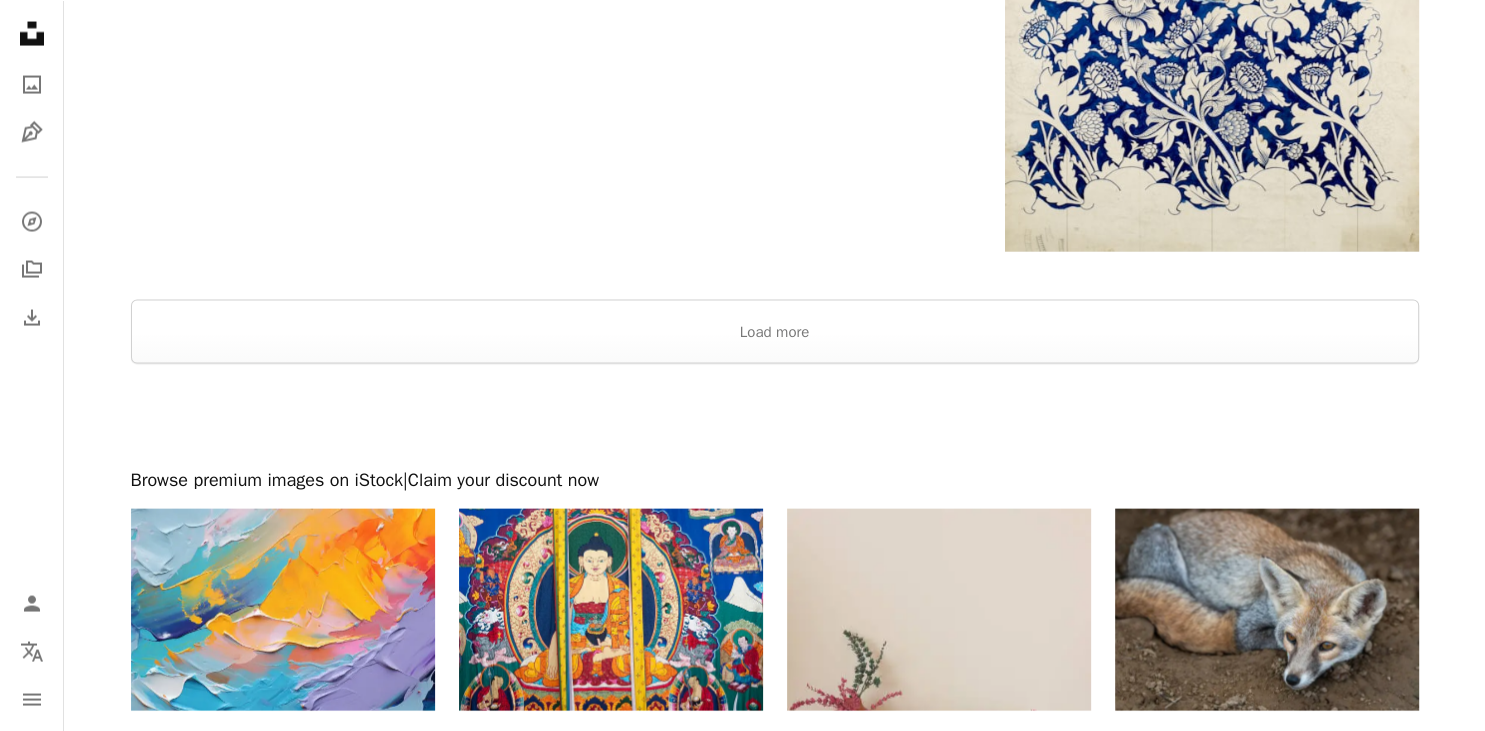 scroll, scrollTop: 4224, scrollLeft: 0, axis: vertical 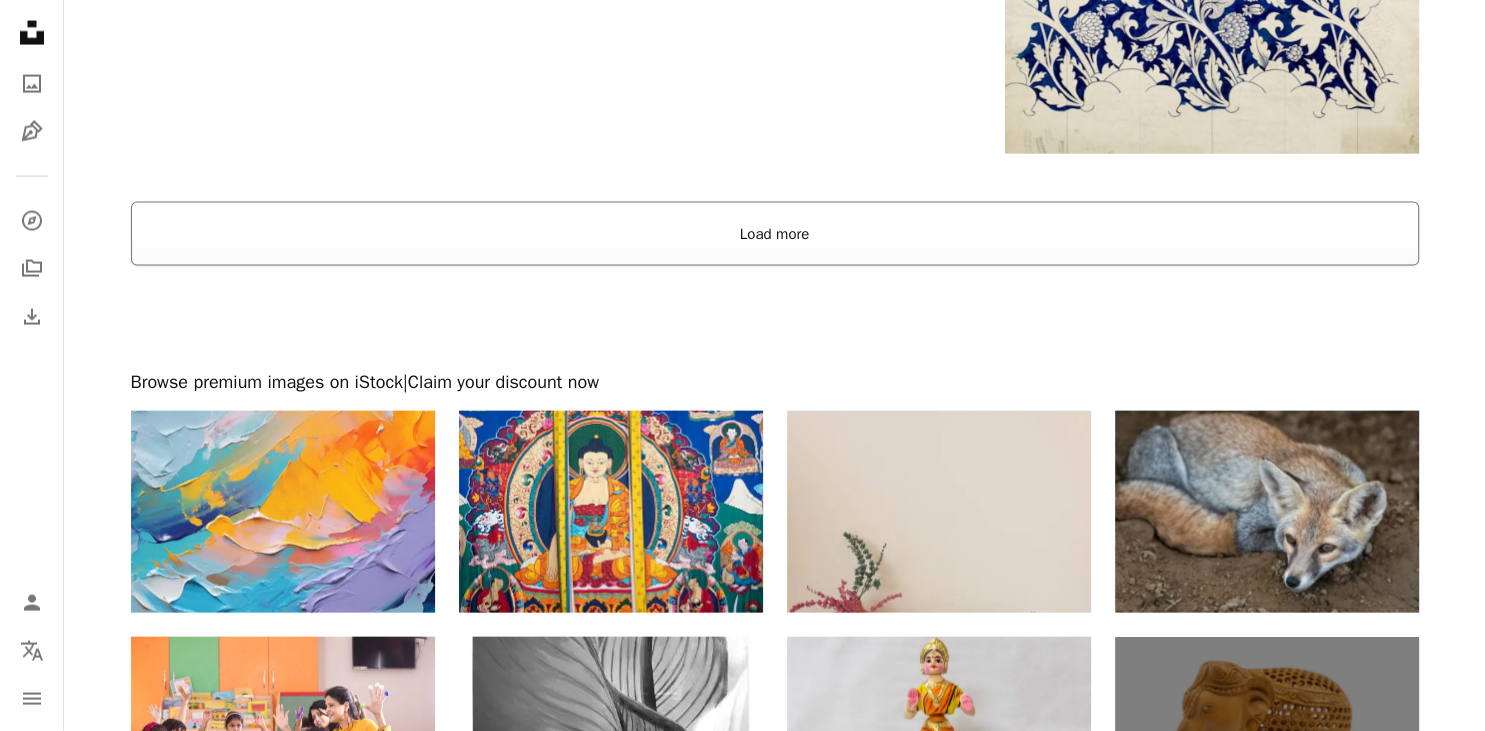 click on "Load more" at bounding box center [775, 234] 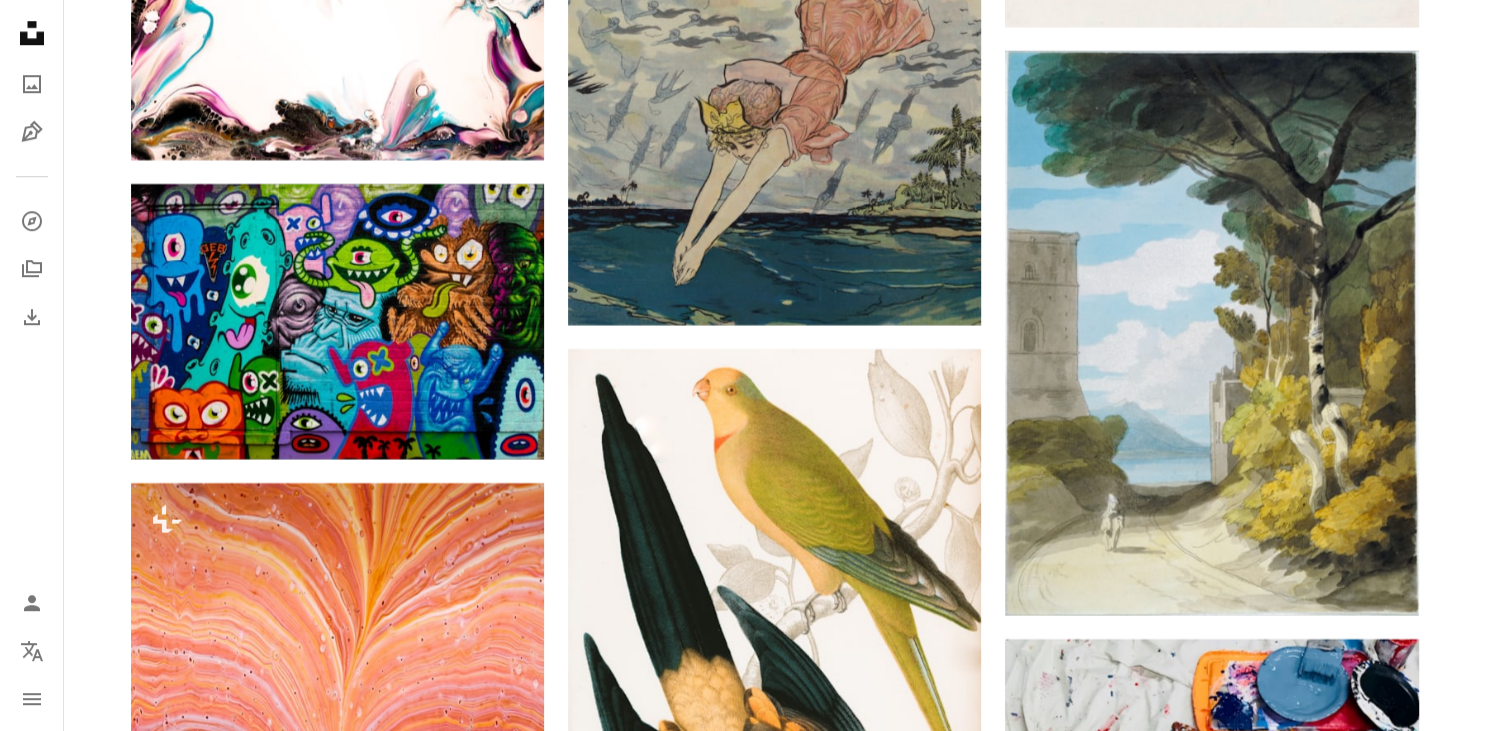 scroll, scrollTop: 16368, scrollLeft: 0, axis: vertical 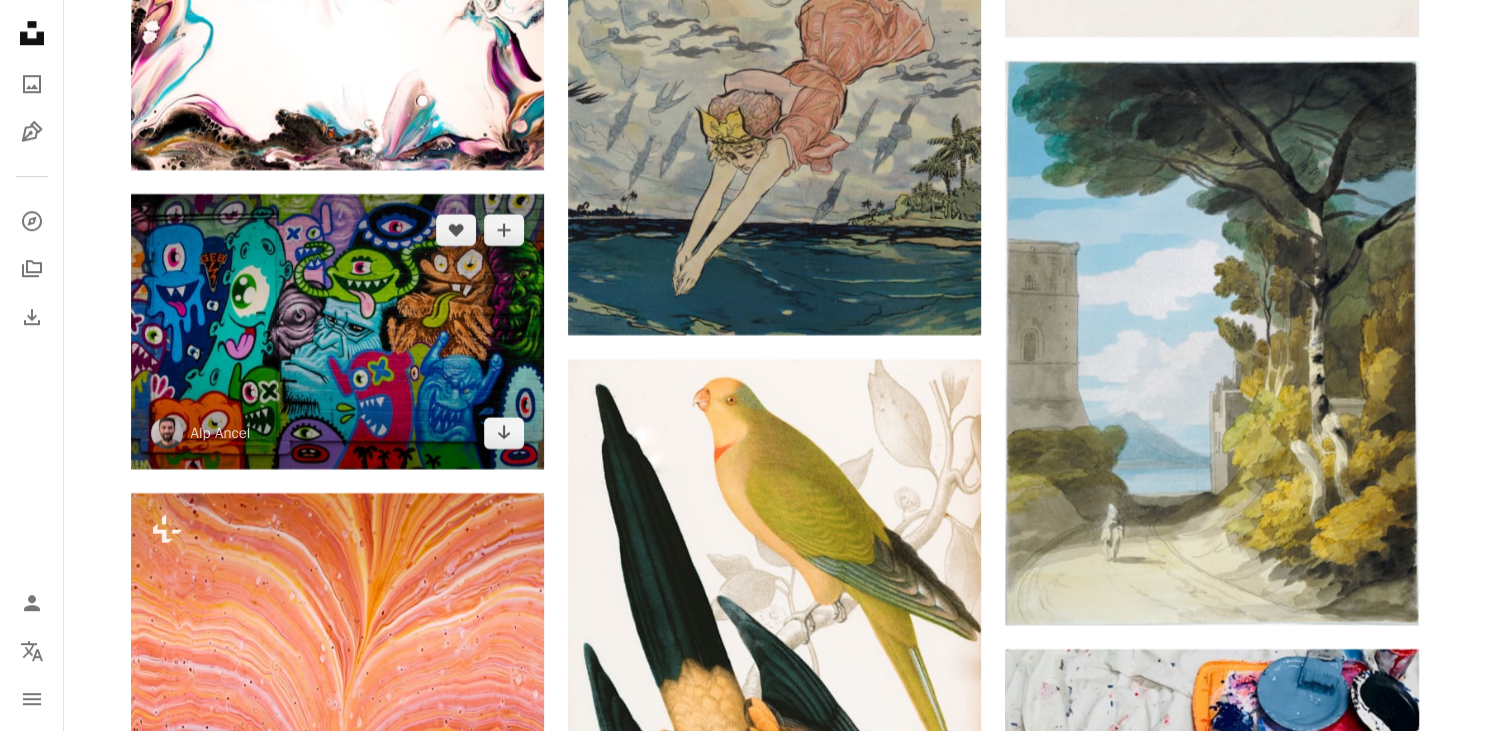 click at bounding box center (337, 331) 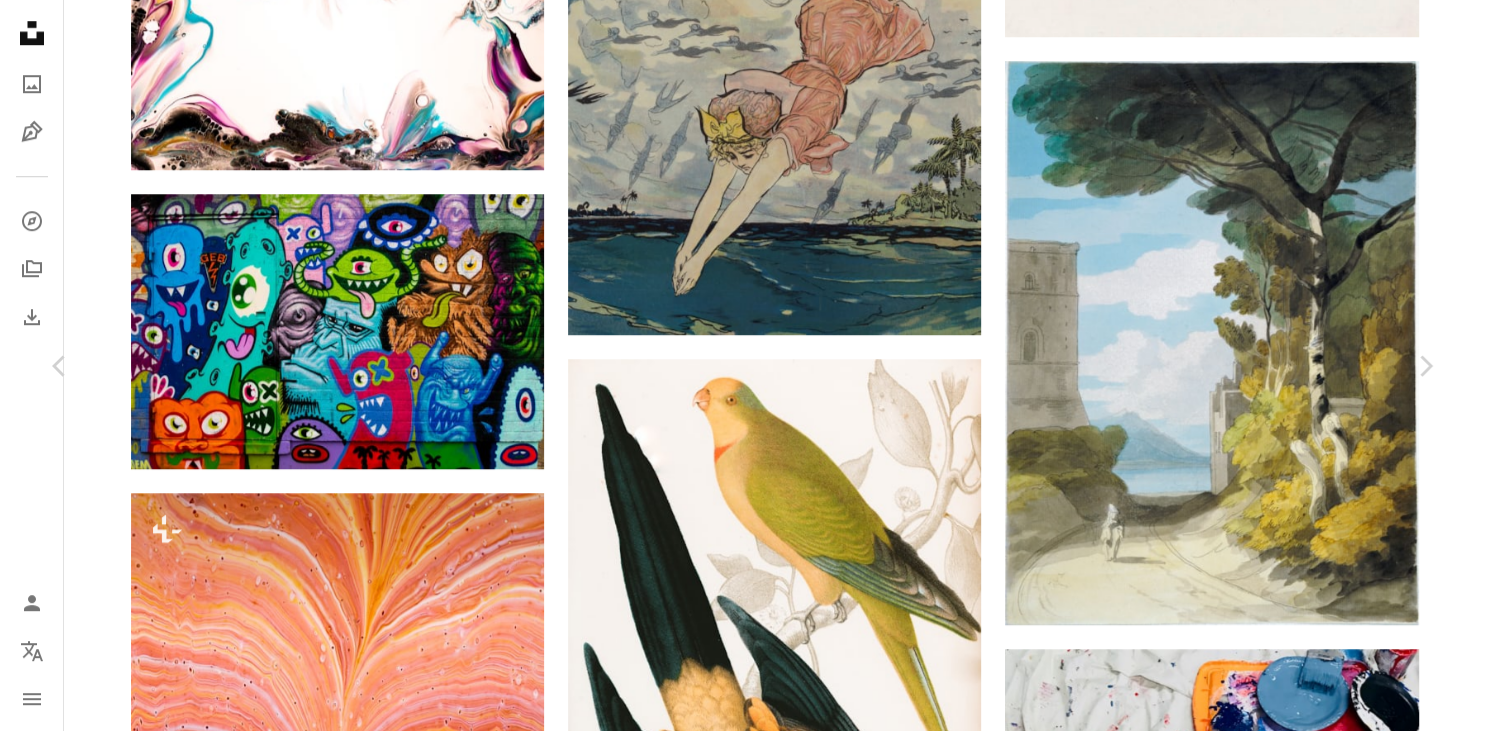 scroll, scrollTop: 3960, scrollLeft: 0, axis: vertical 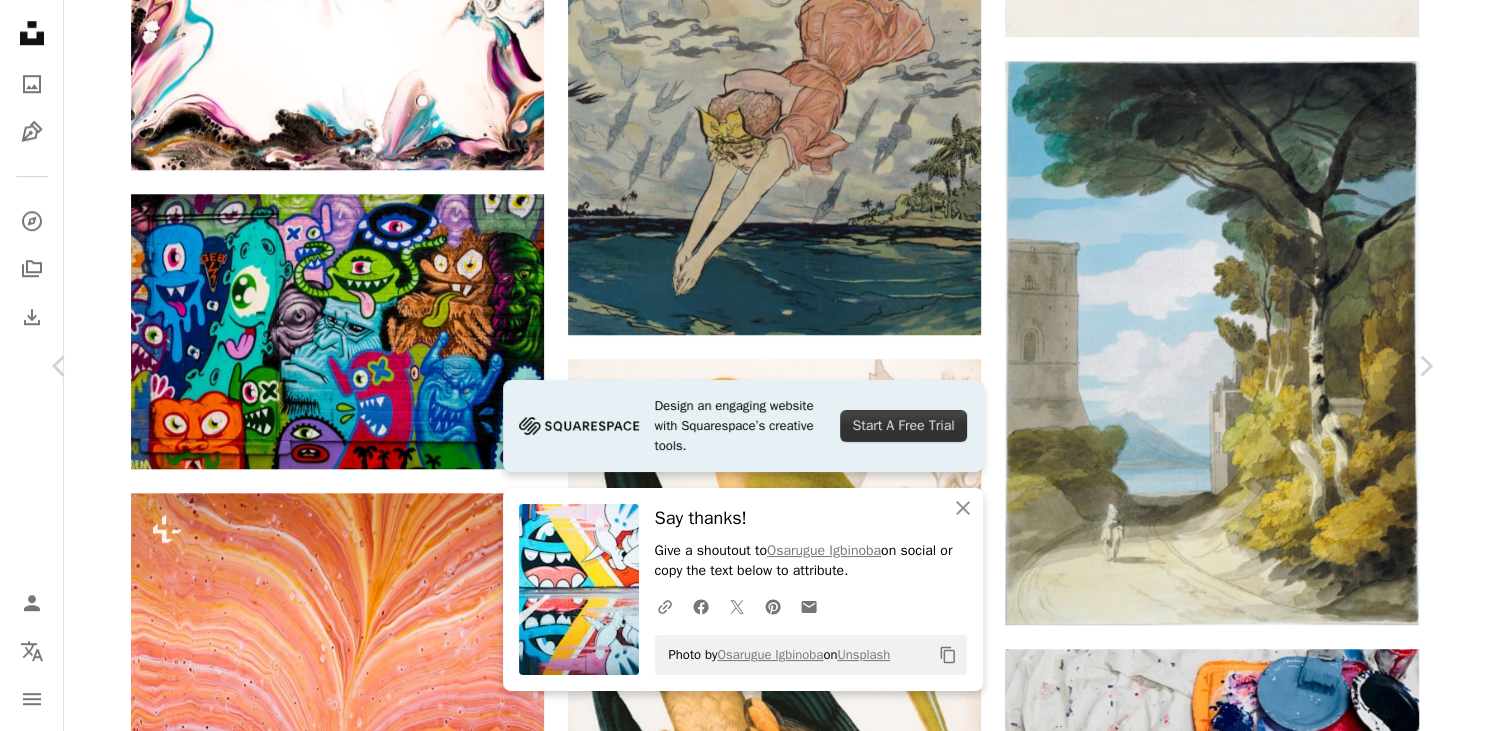 drag, startPoint x: 429, startPoint y: 276, endPoint x: 1474, endPoint y: 586, distance: 1090.0115 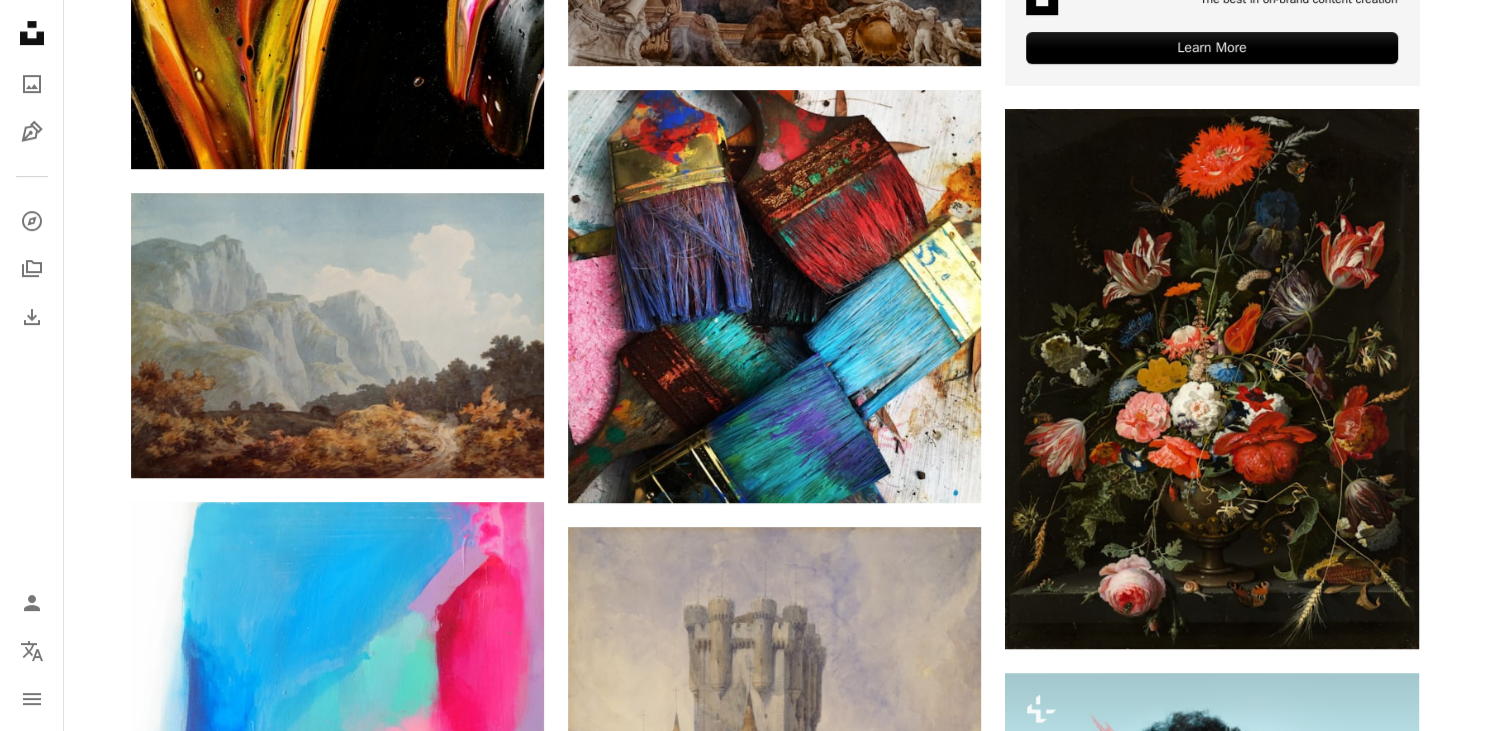 scroll, scrollTop: 0, scrollLeft: 0, axis: both 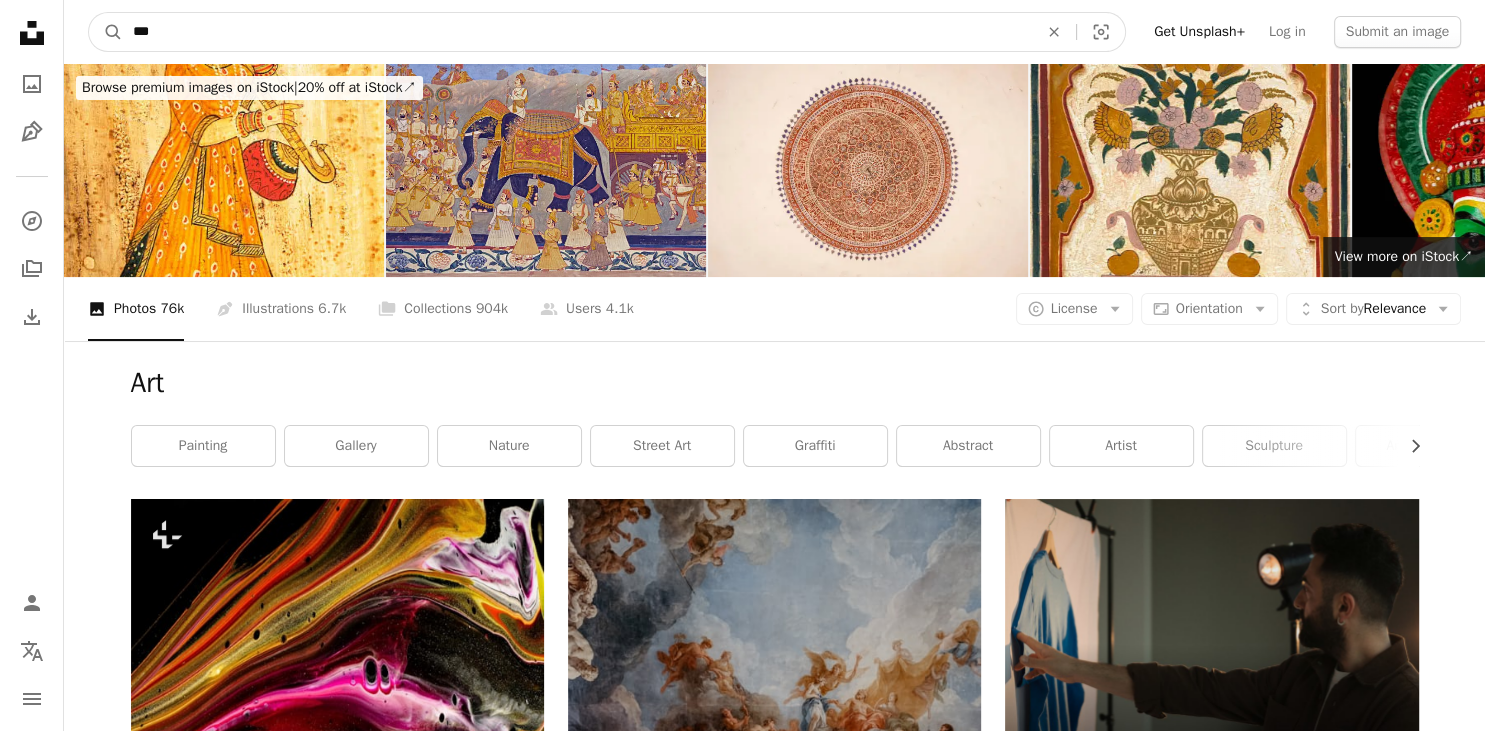 click on "***" at bounding box center [577, 32] 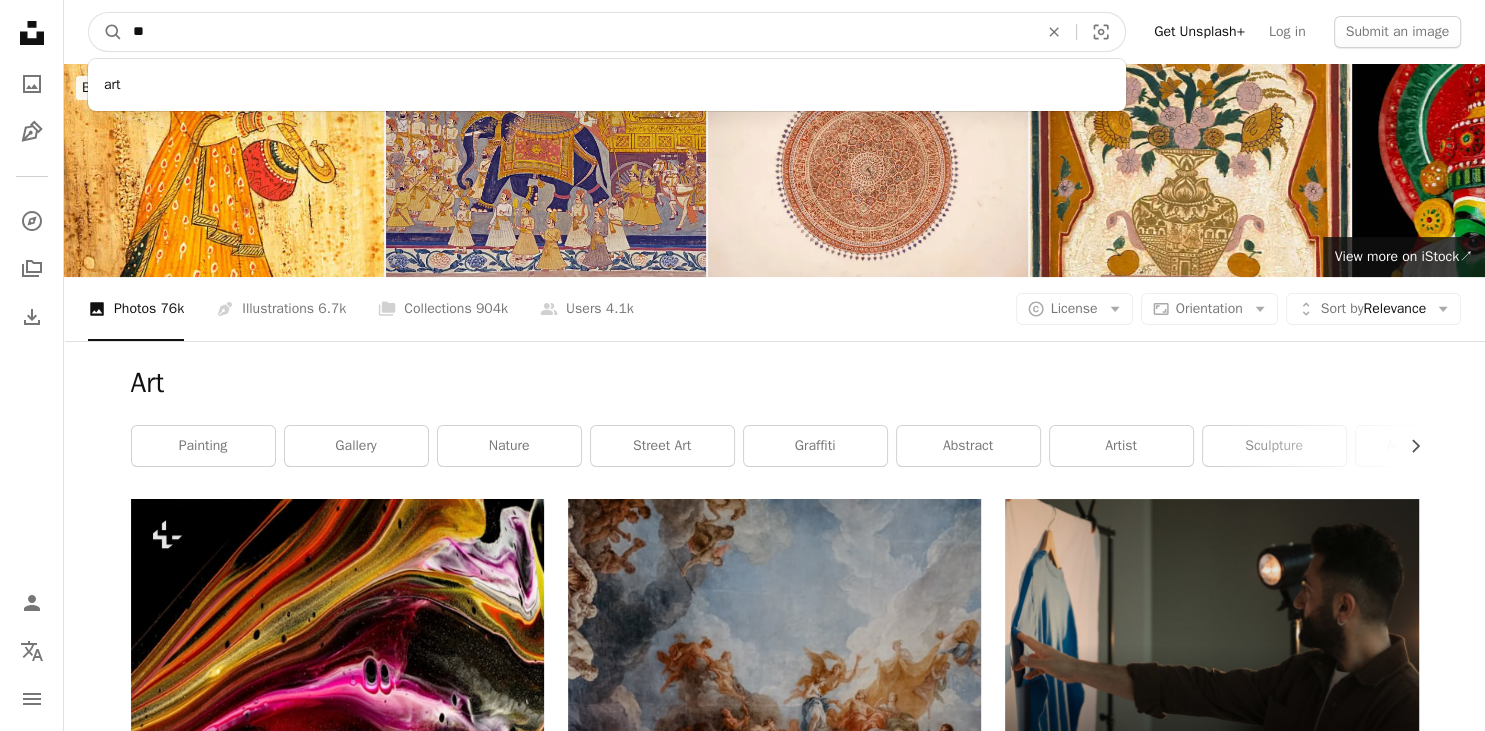 type on "*" 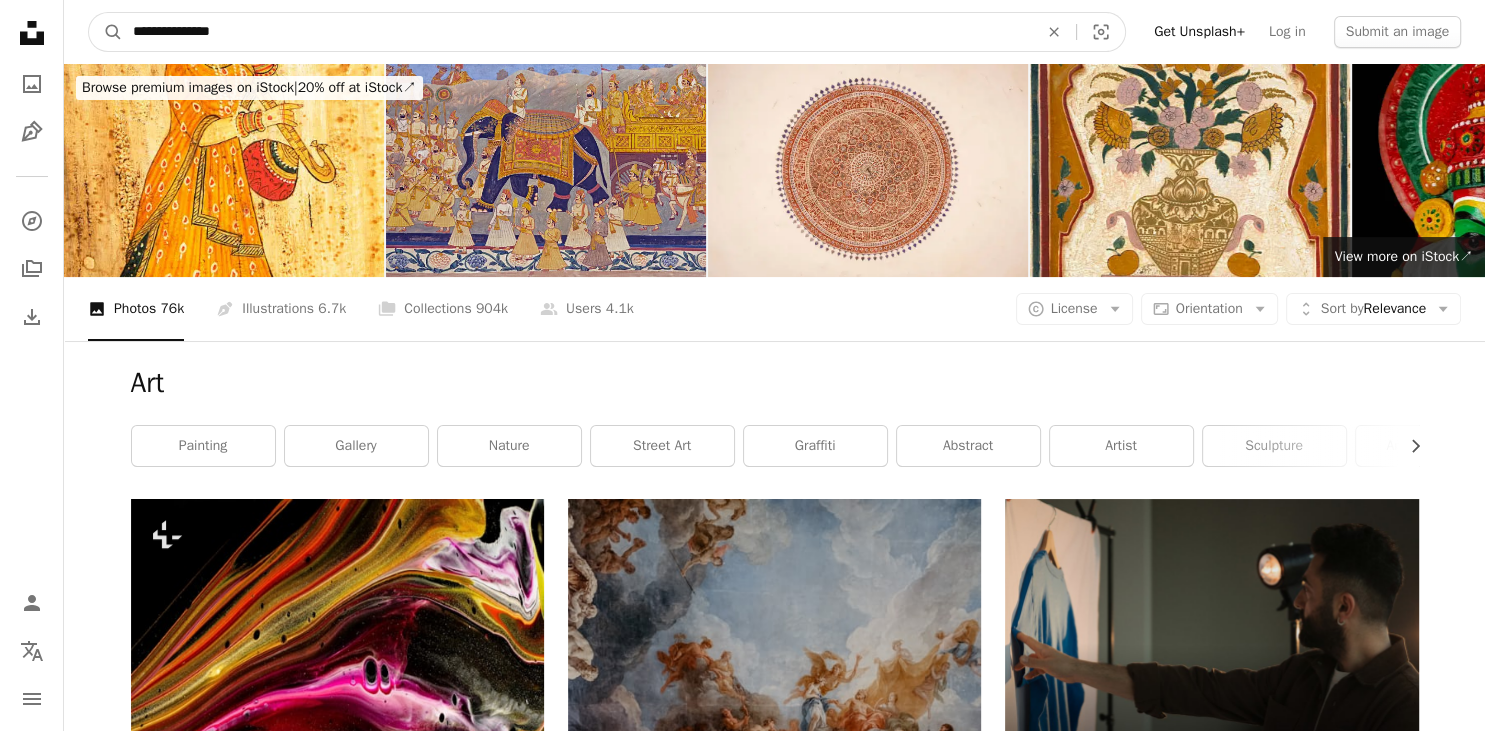 type on "**********" 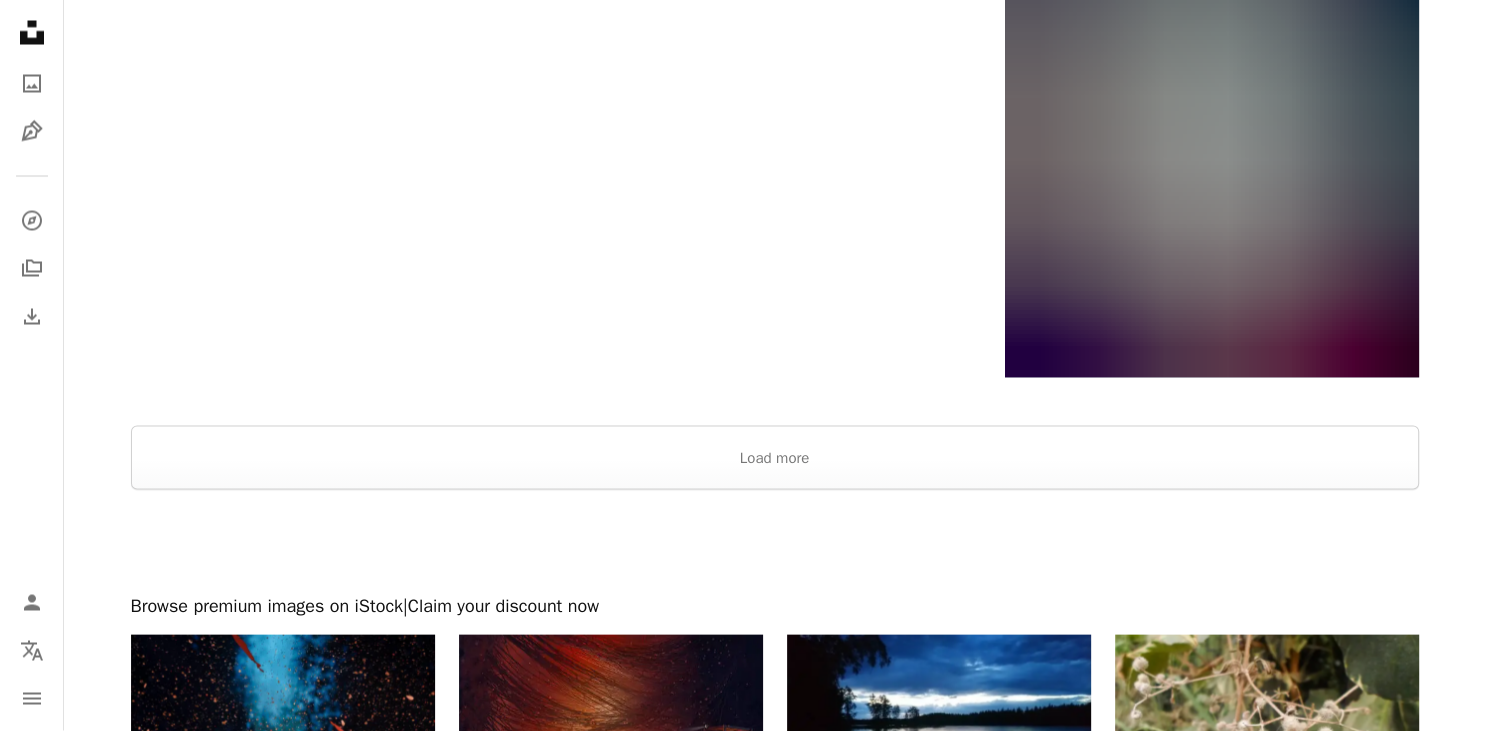 scroll, scrollTop: 3907, scrollLeft: 0, axis: vertical 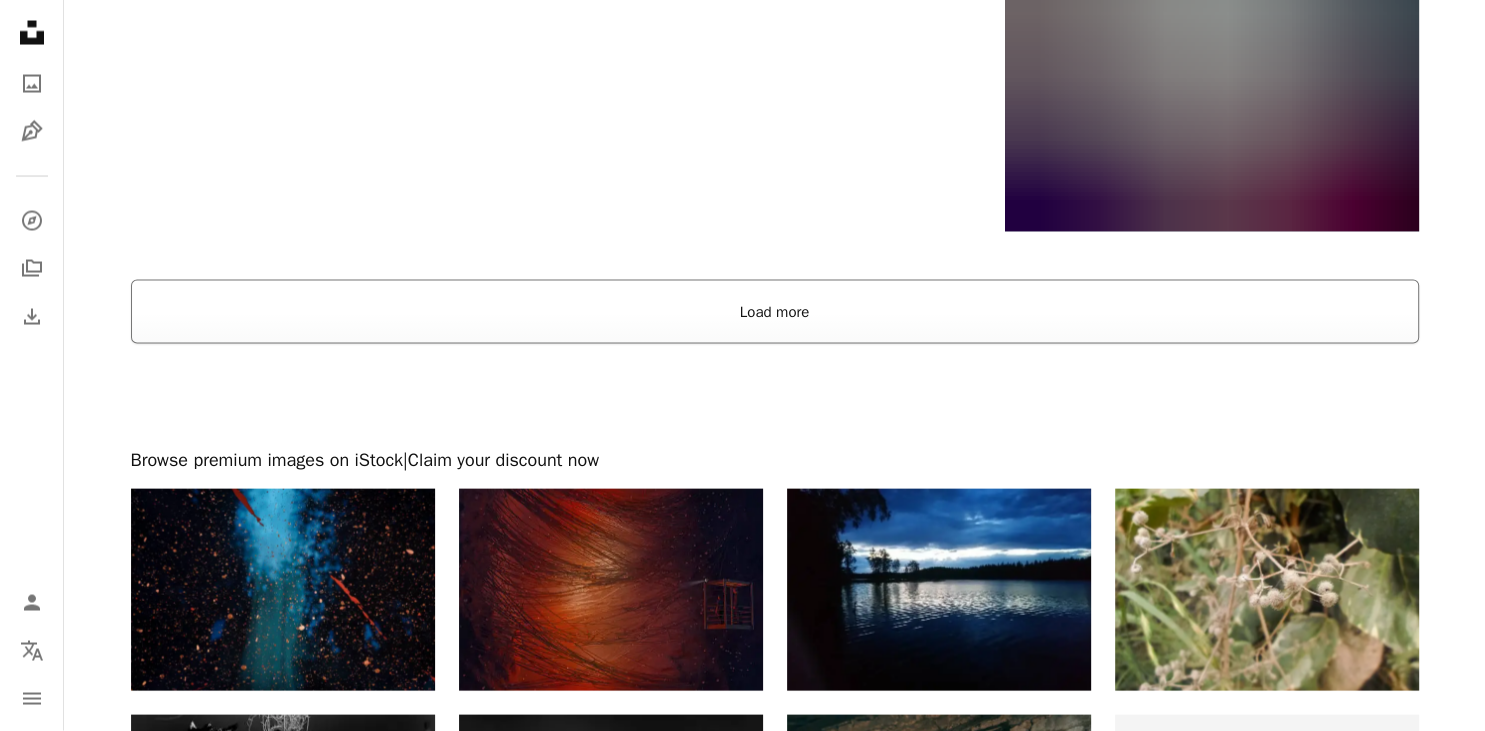 click on "Load more" at bounding box center [775, 312] 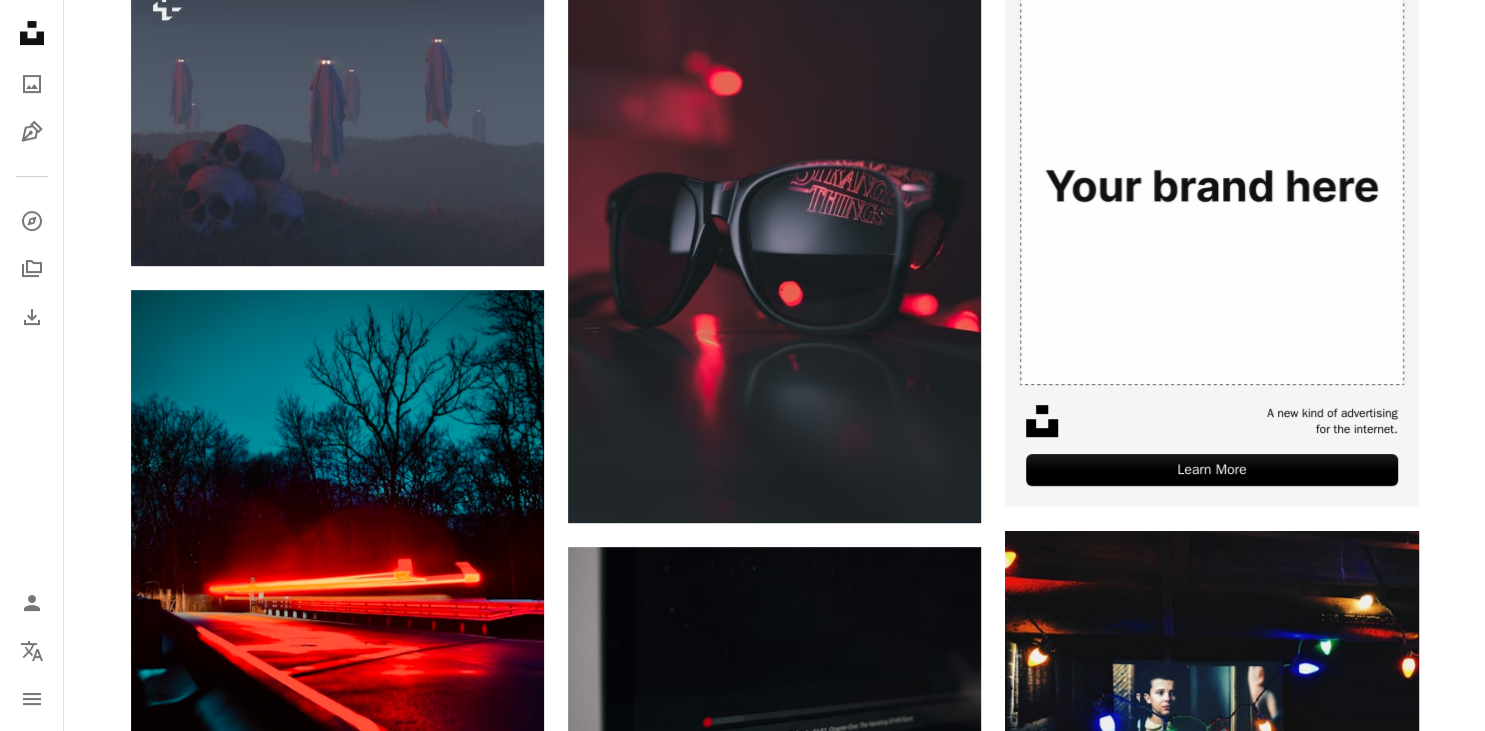 scroll, scrollTop: 950, scrollLeft: 0, axis: vertical 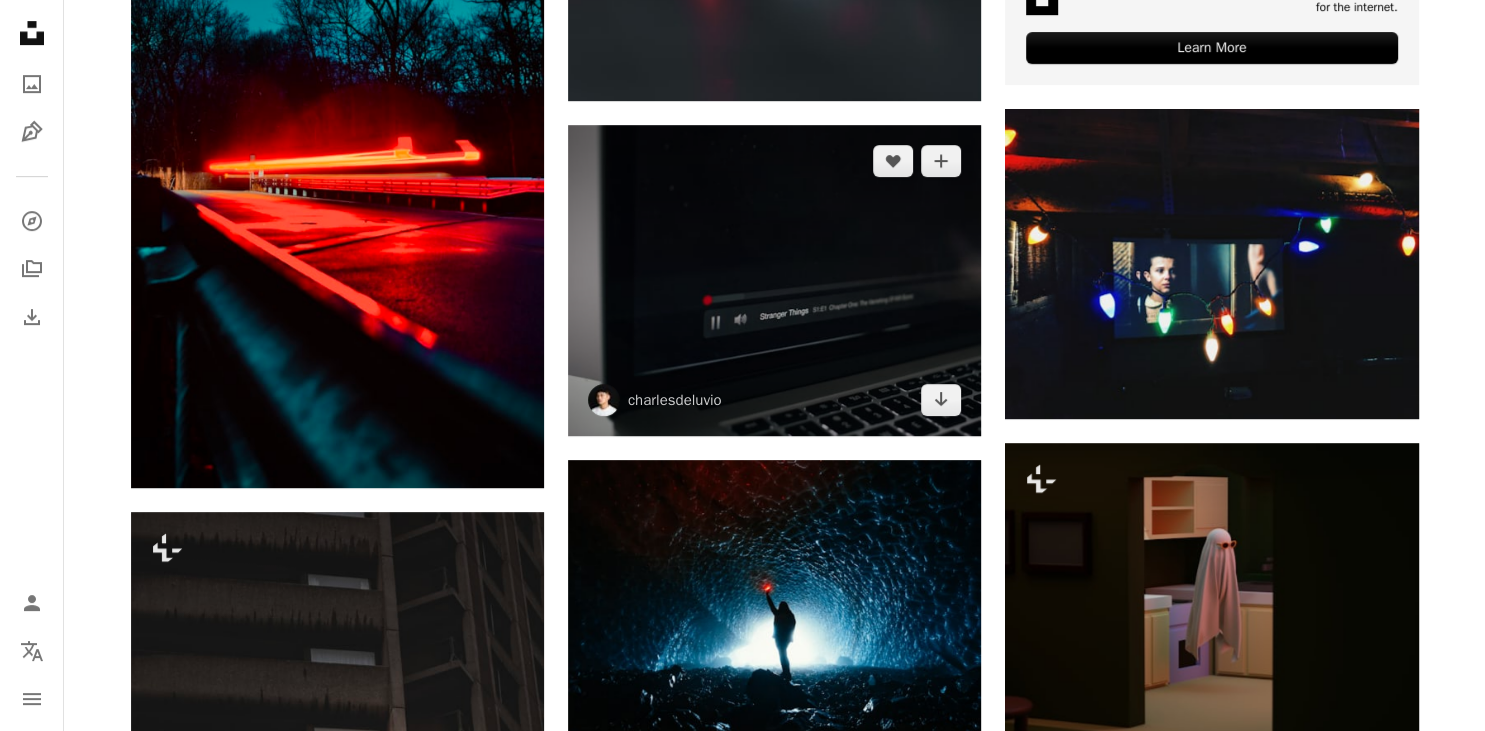 click at bounding box center [774, 281] 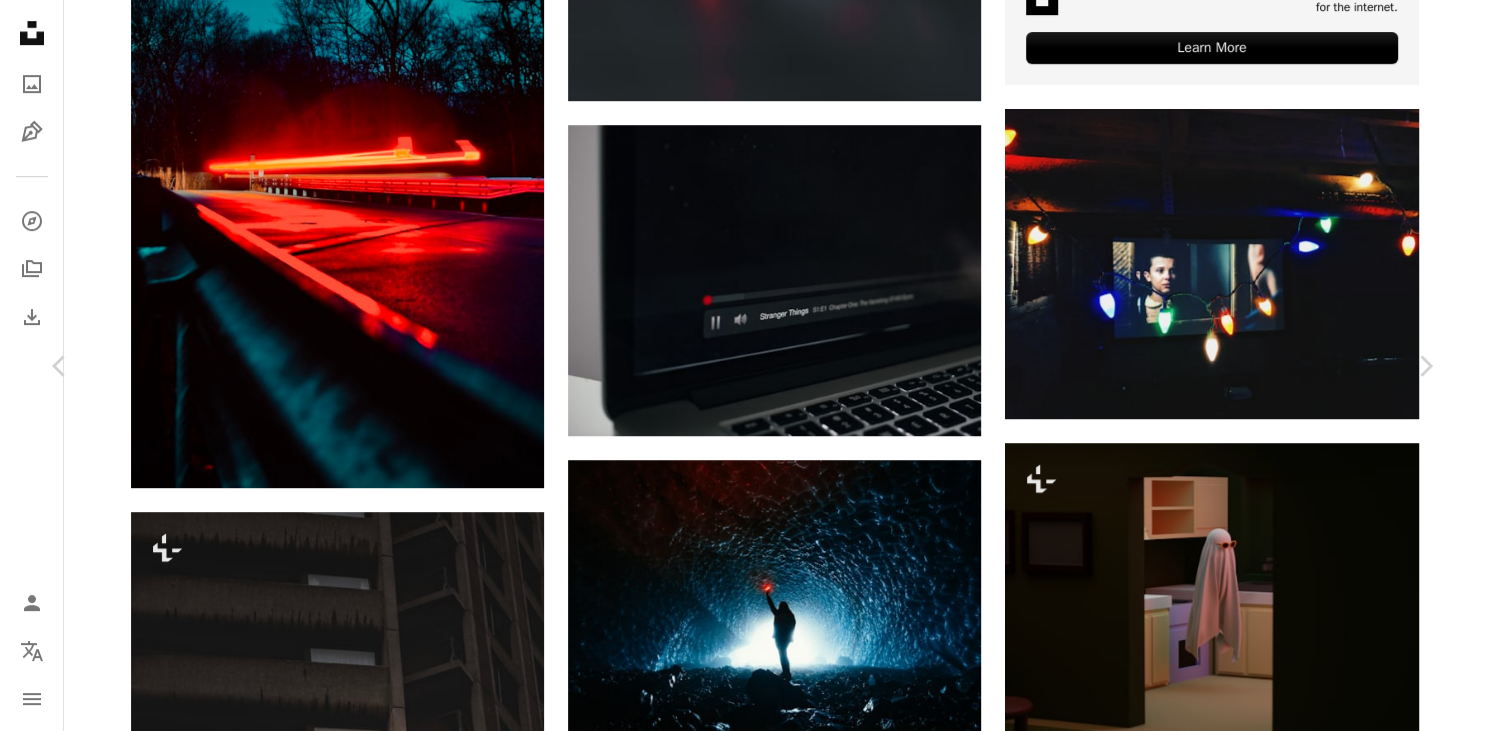 scroll, scrollTop: 5017, scrollLeft: 0, axis: vertical 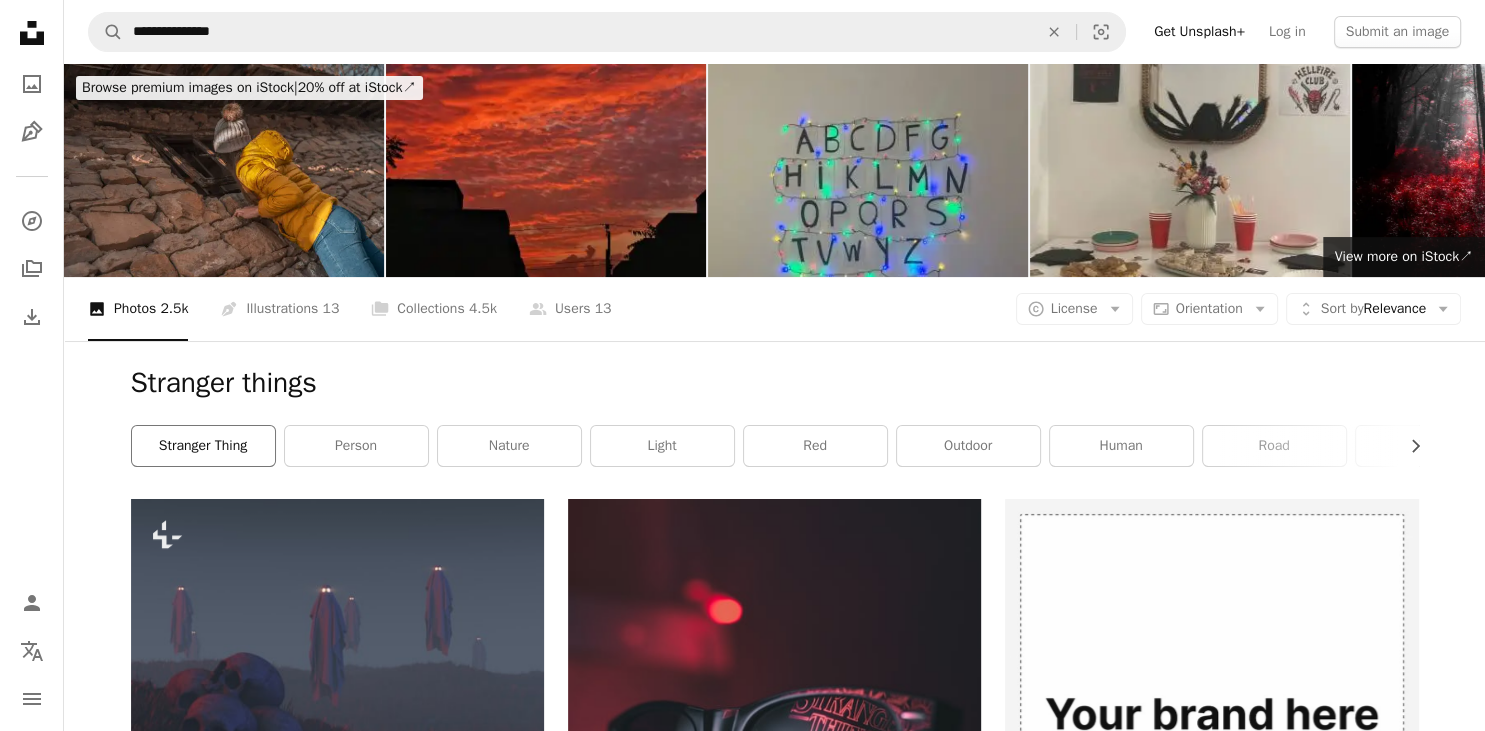 click on "stranger thing" at bounding box center [203, 446] 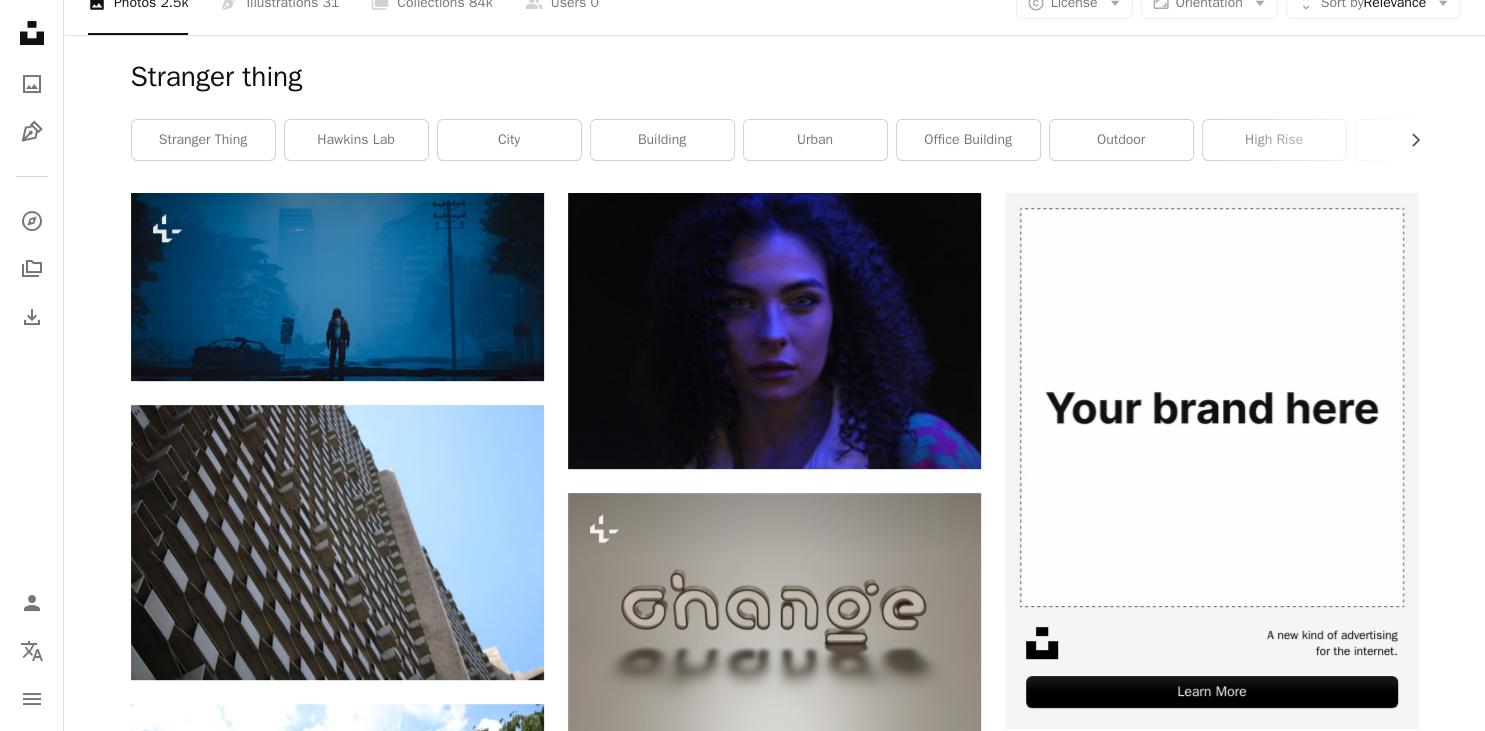 scroll, scrollTop: 0, scrollLeft: 0, axis: both 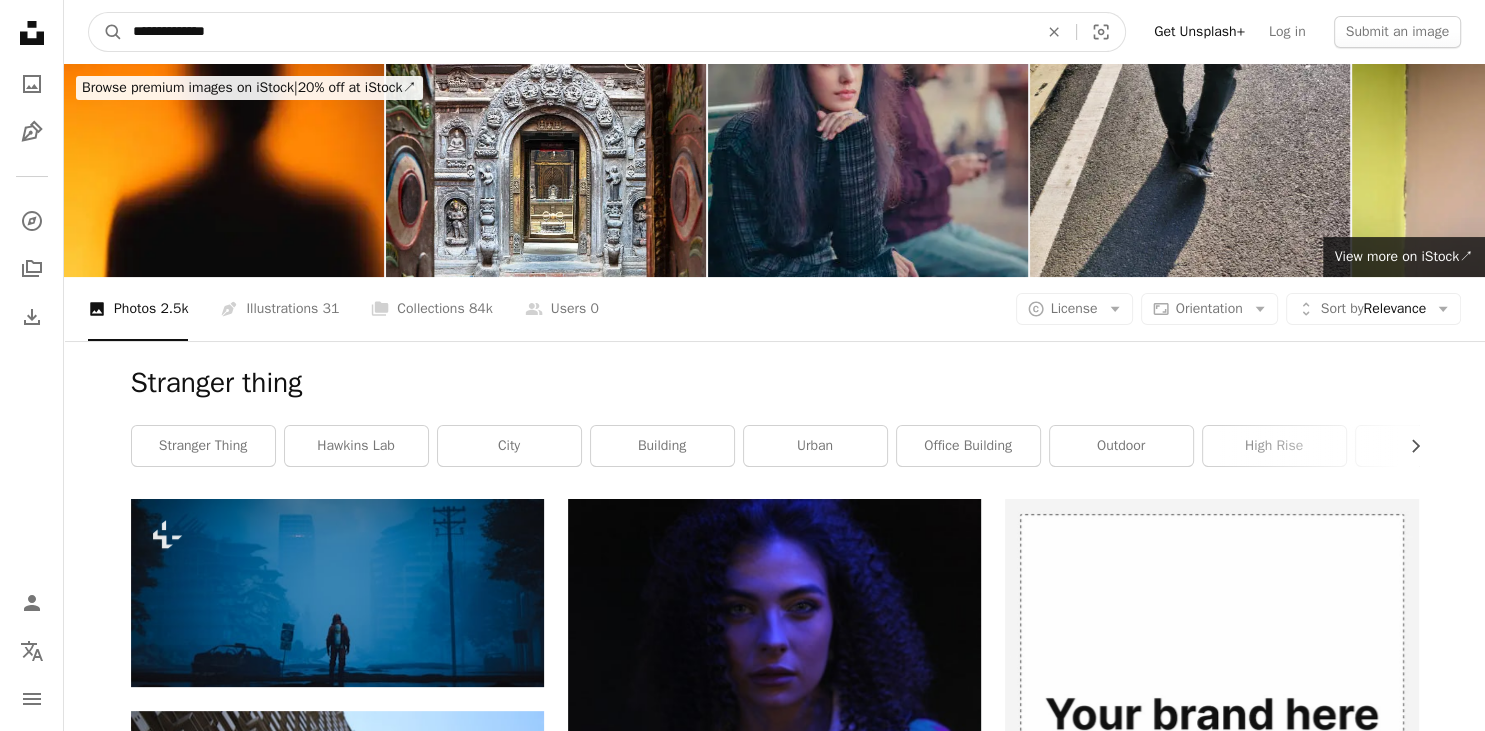 click on "**********" at bounding box center (577, 32) 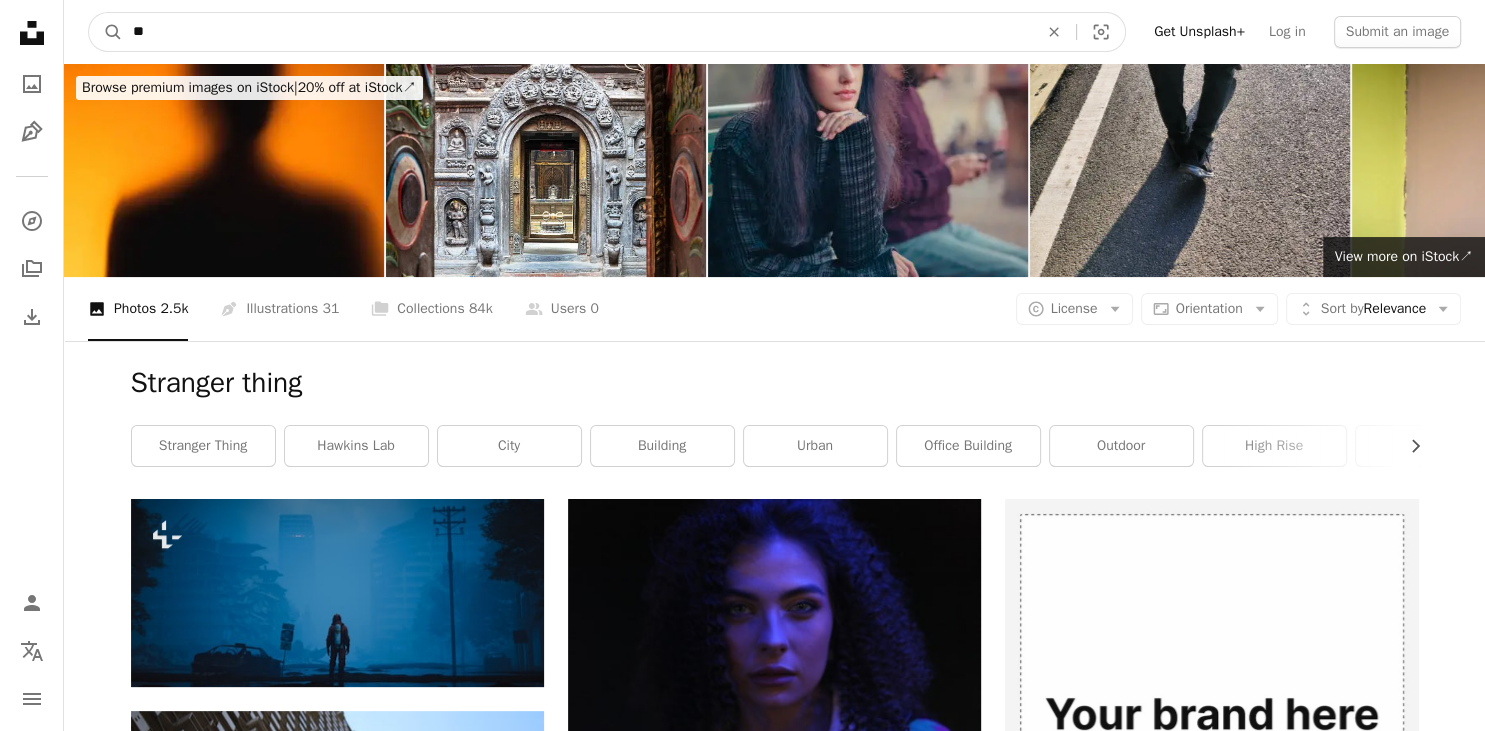 type on "*" 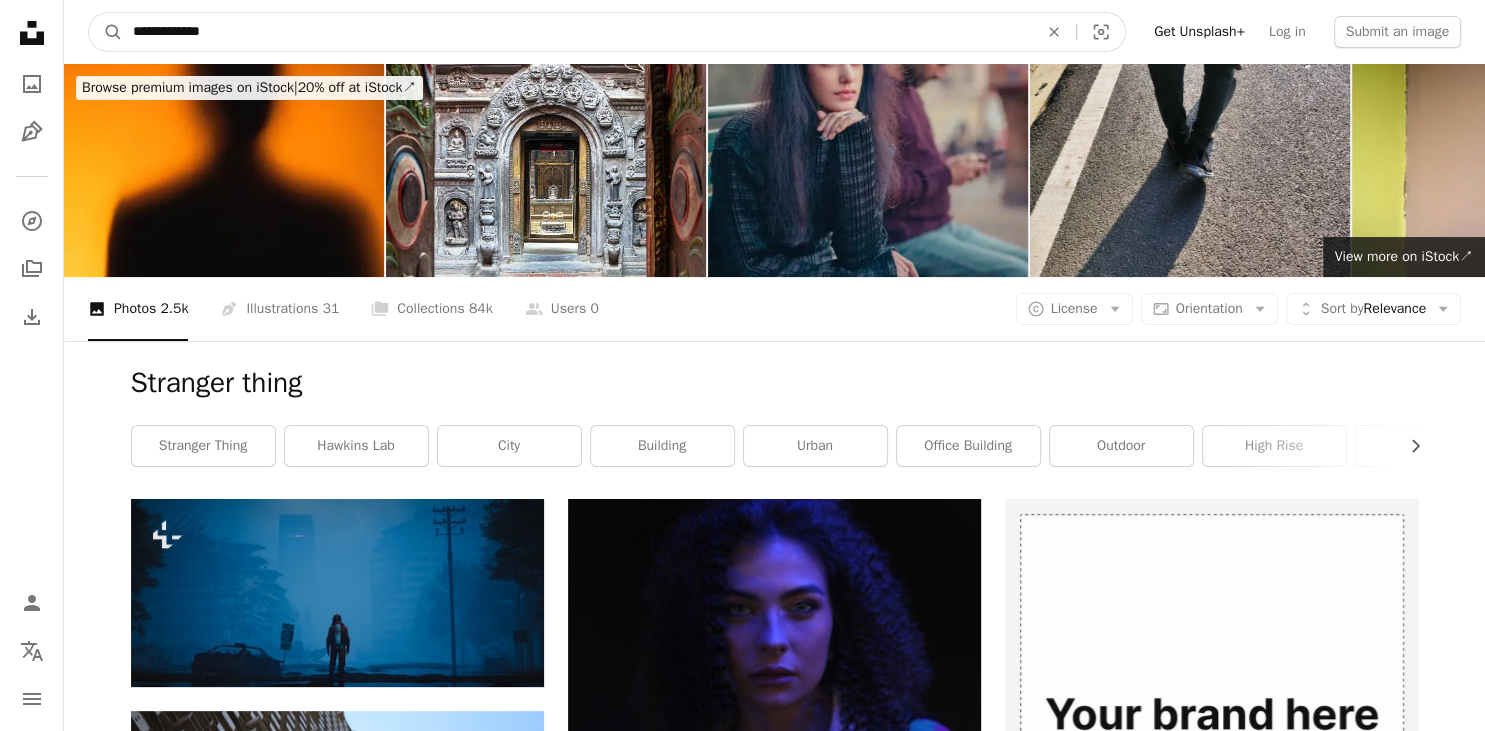 type on "**********" 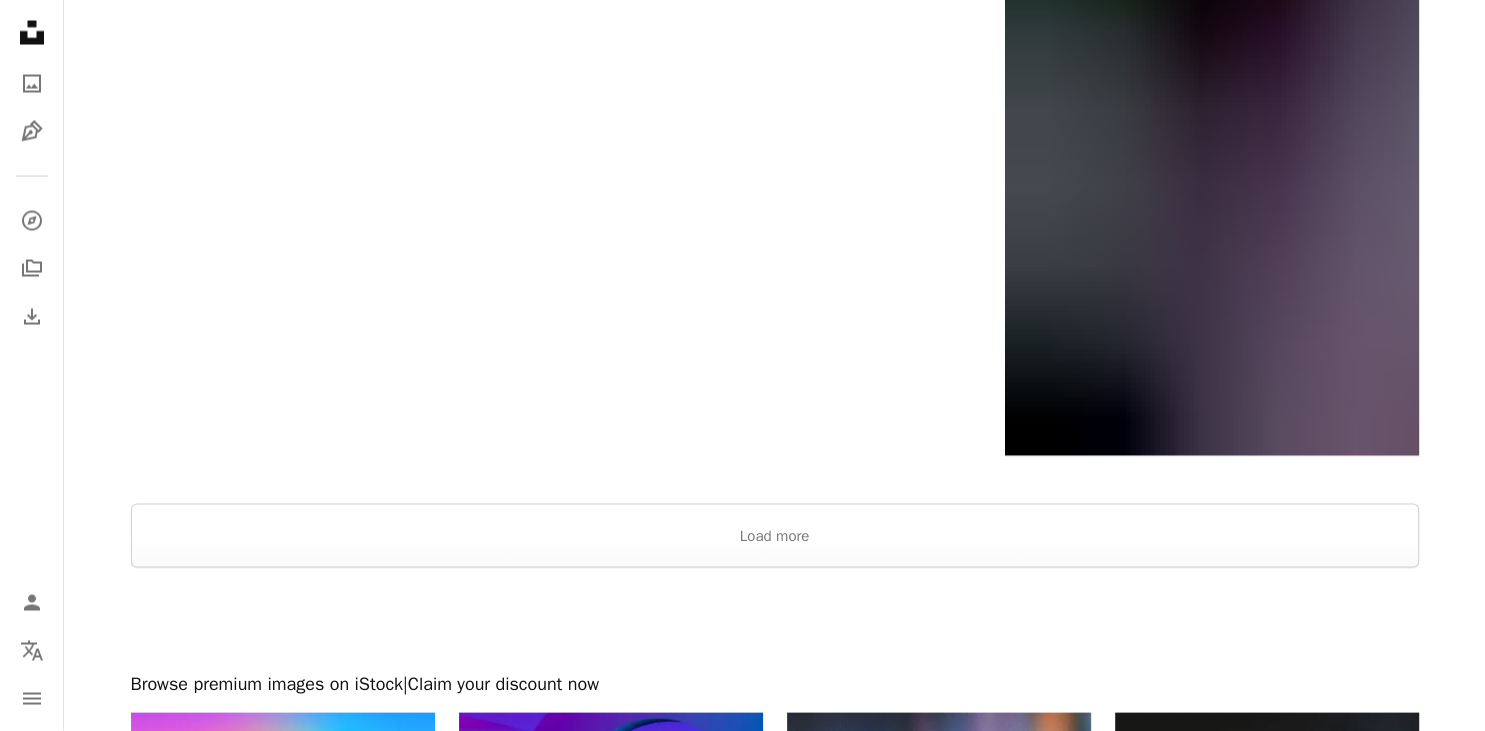 scroll, scrollTop: 4224, scrollLeft: 0, axis: vertical 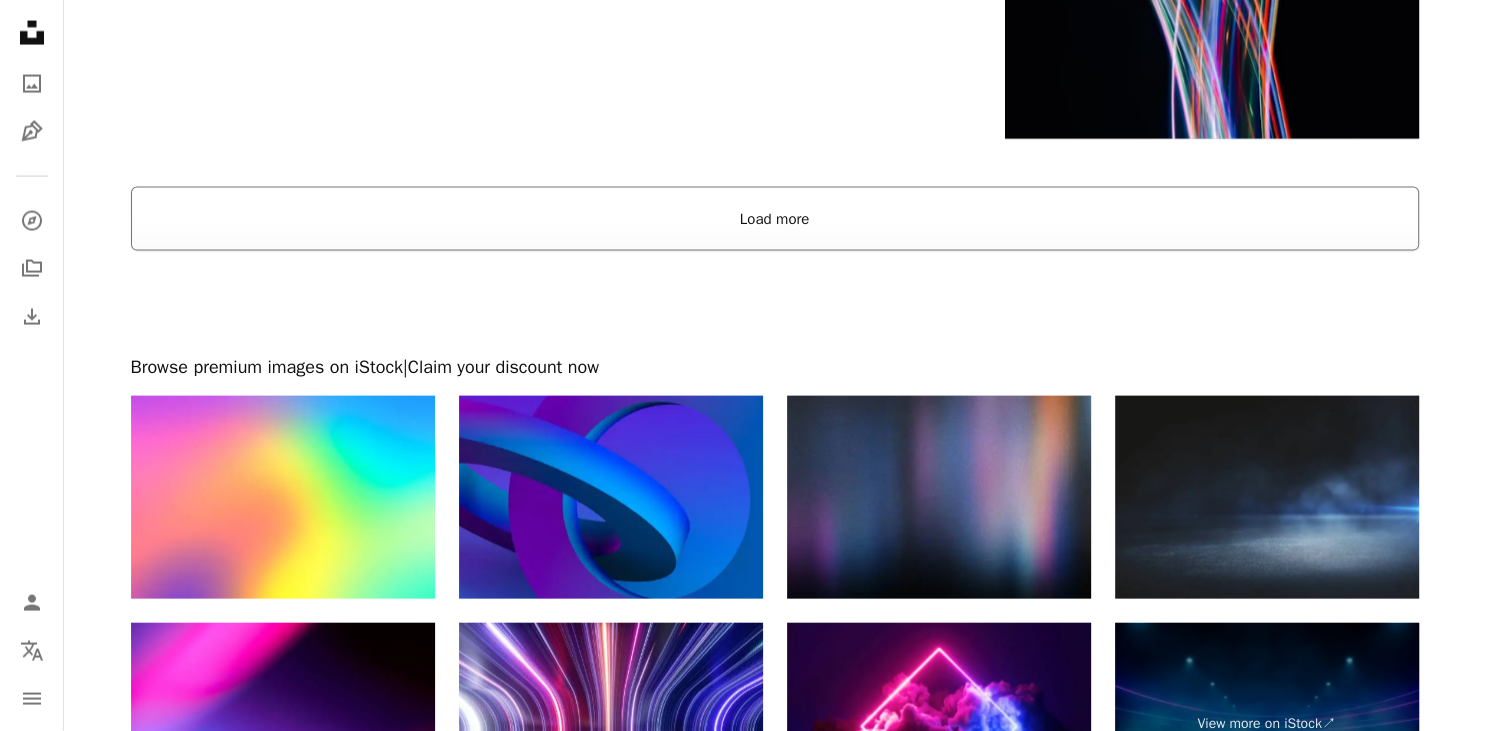 click on "Load more" at bounding box center [775, 219] 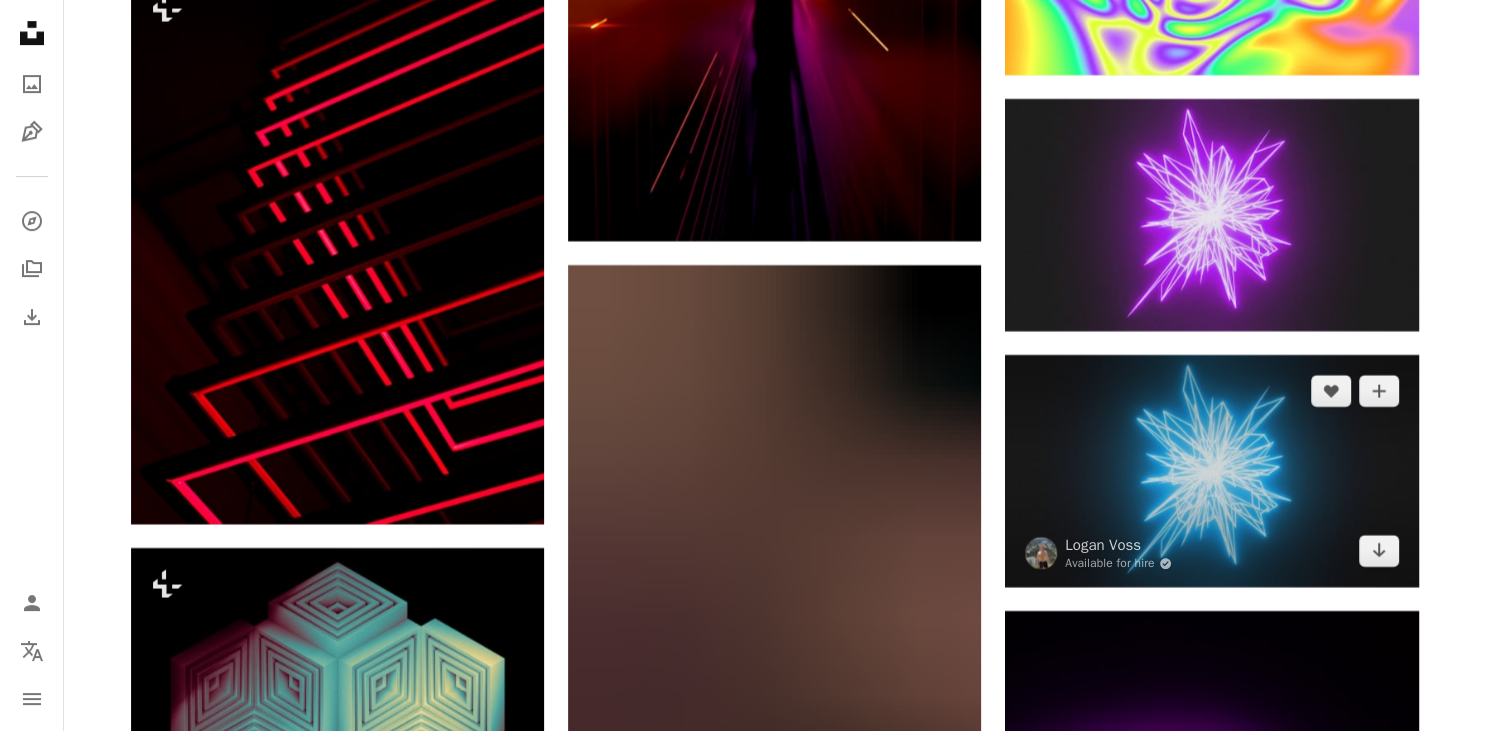 scroll, scrollTop: 15840, scrollLeft: 0, axis: vertical 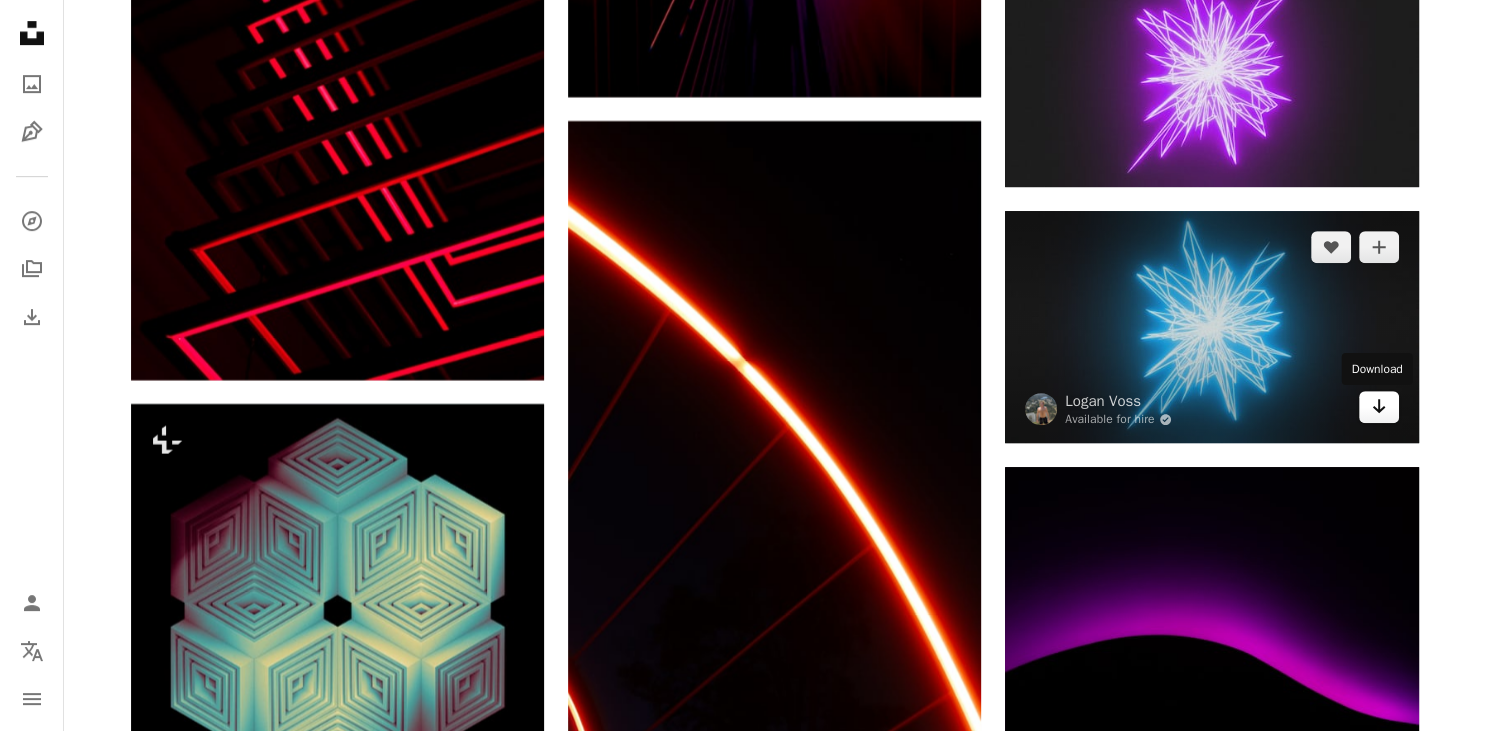 click on "Arrow pointing down" 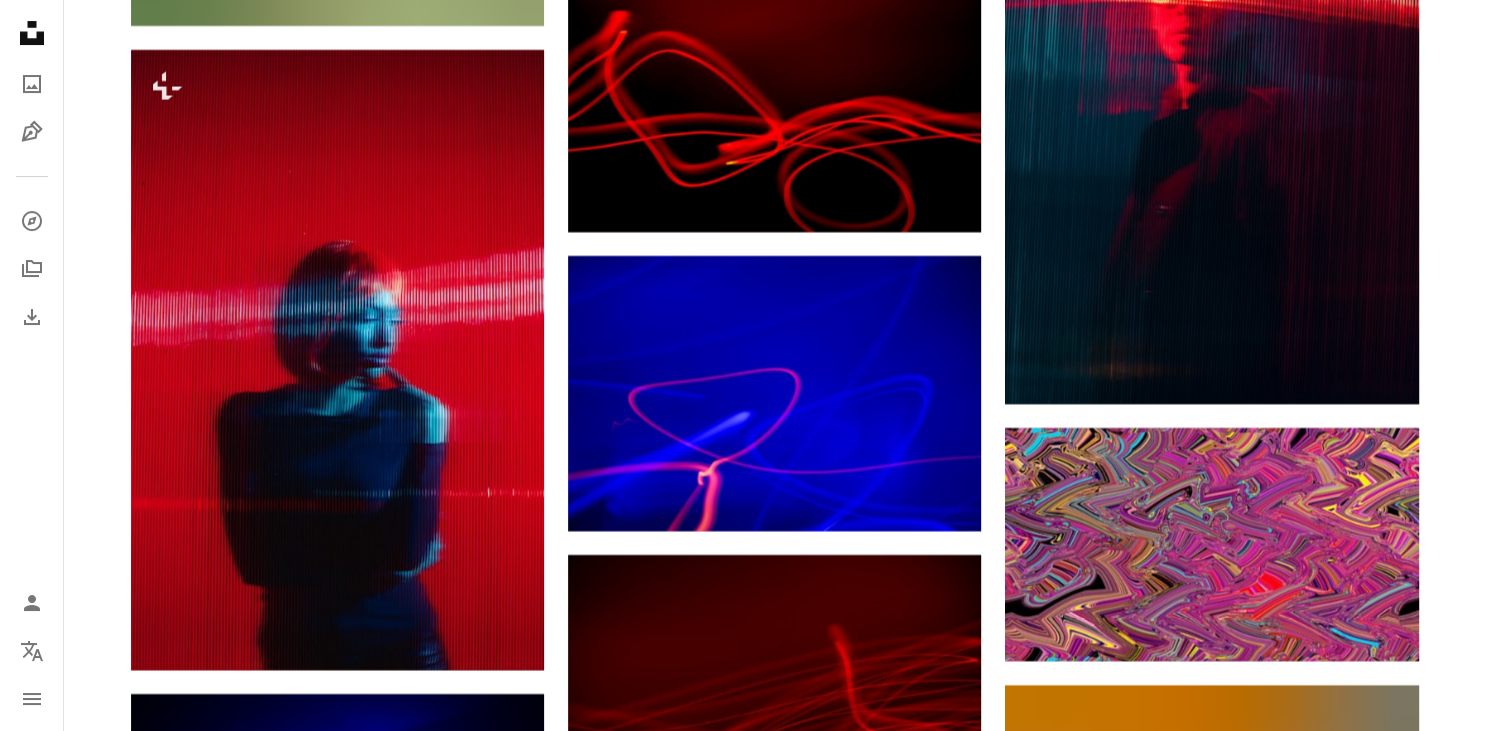 scroll, scrollTop: 22704, scrollLeft: 0, axis: vertical 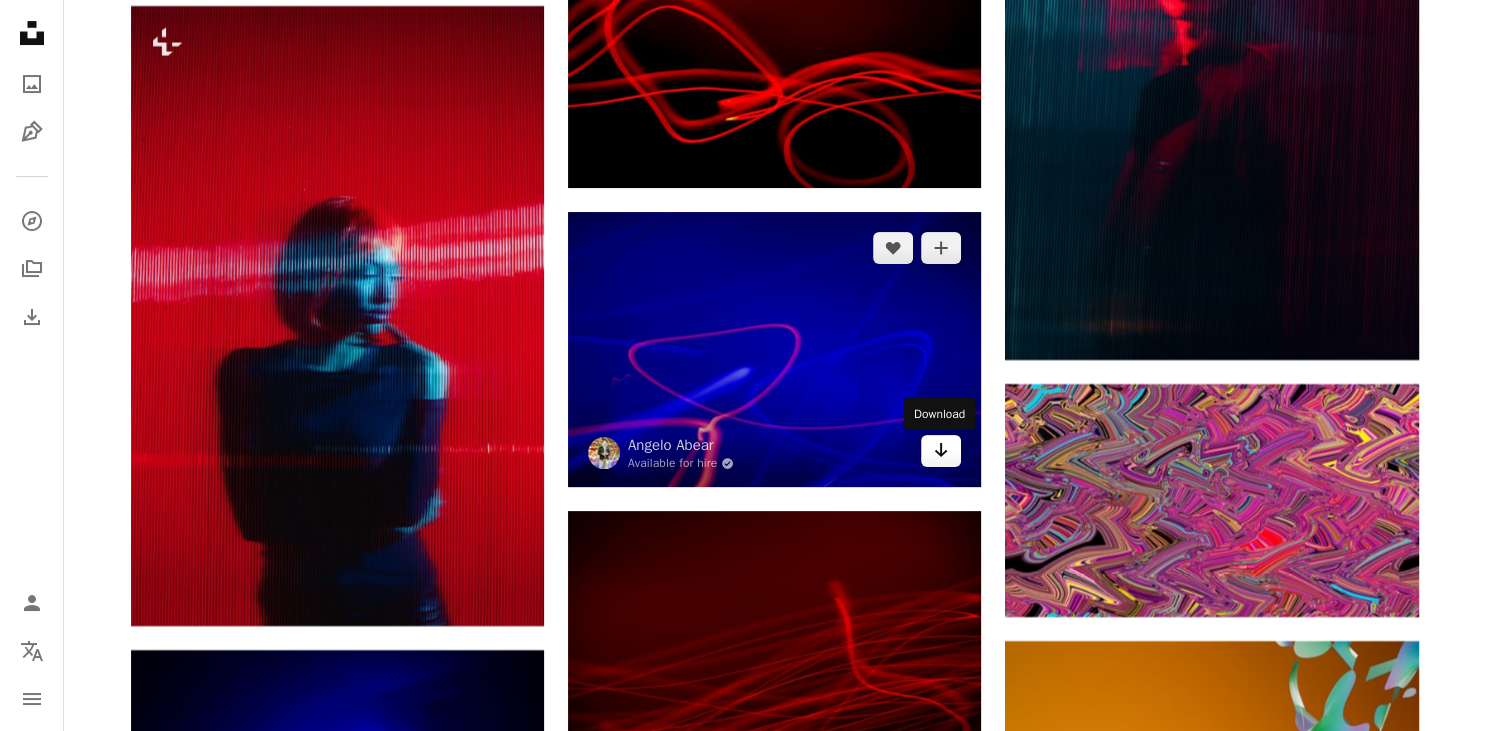 click on "Arrow pointing down" 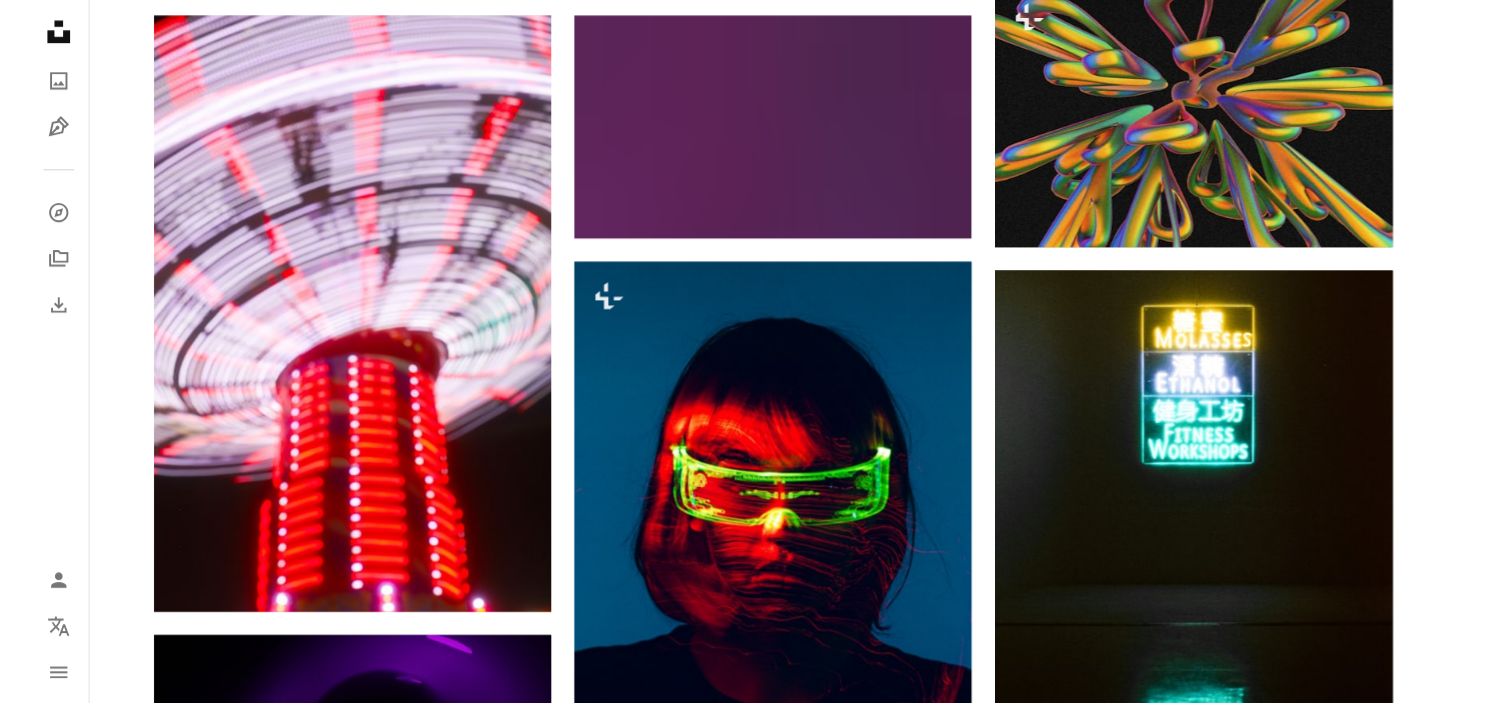 scroll, scrollTop: 34003, scrollLeft: 0, axis: vertical 